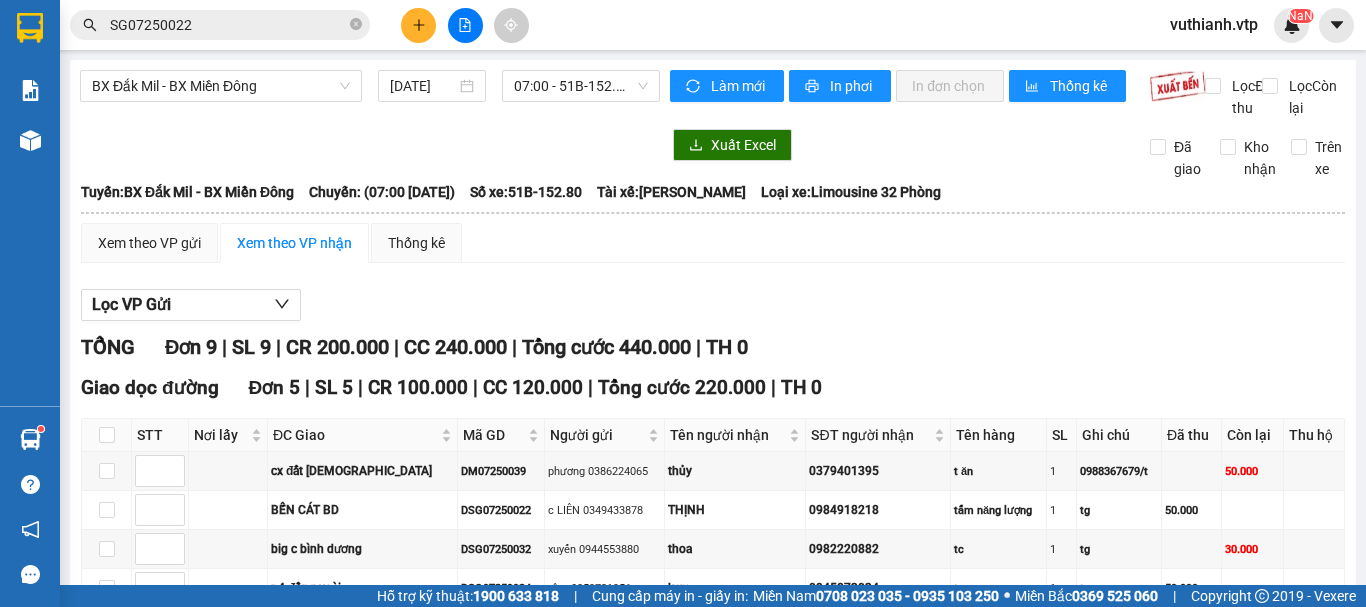 scroll, scrollTop: 0, scrollLeft: 0, axis: both 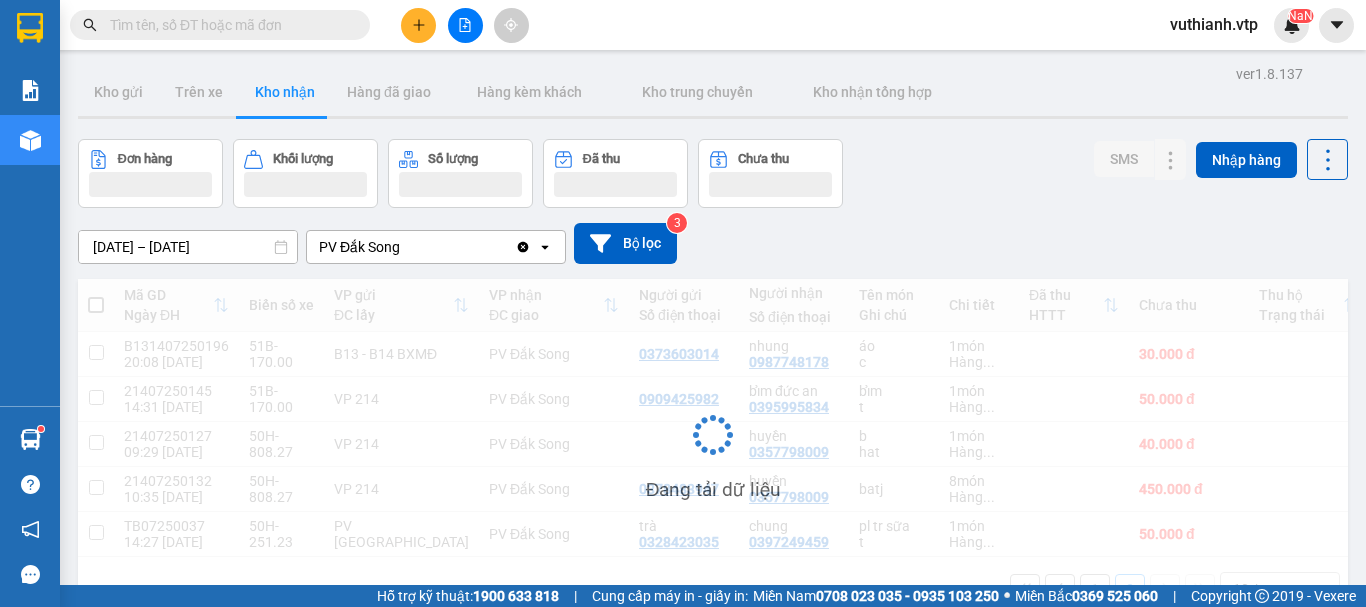 type 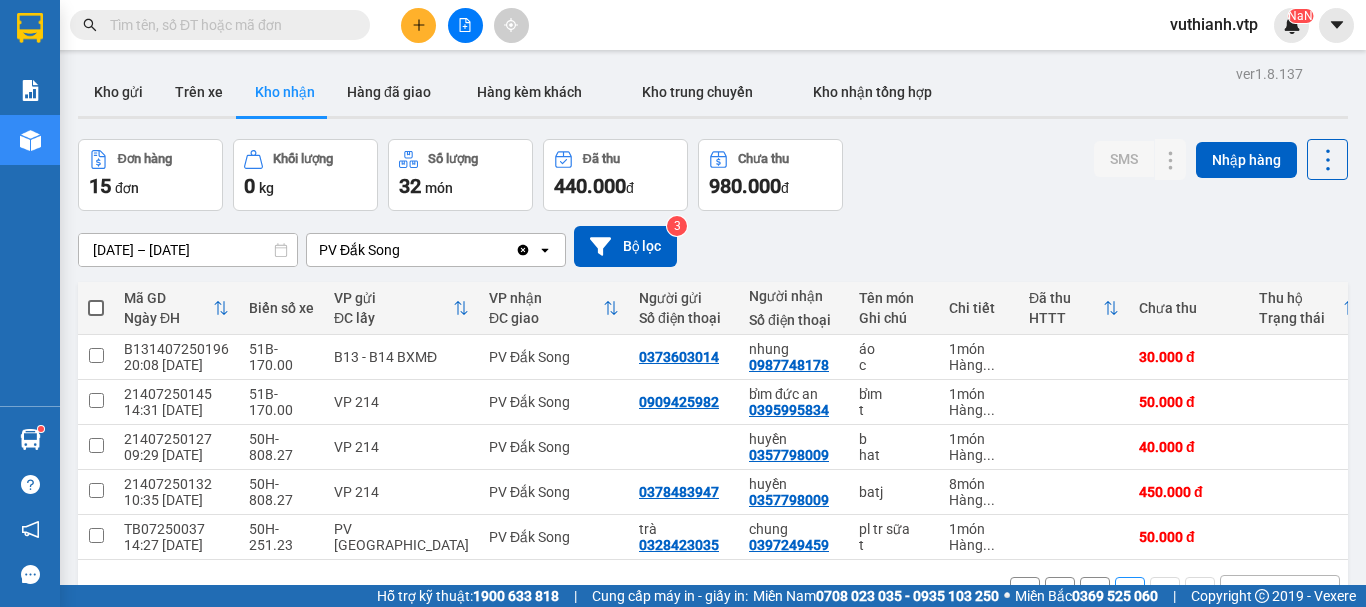 scroll, scrollTop: 92, scrollLeft: 0, axis: vertical 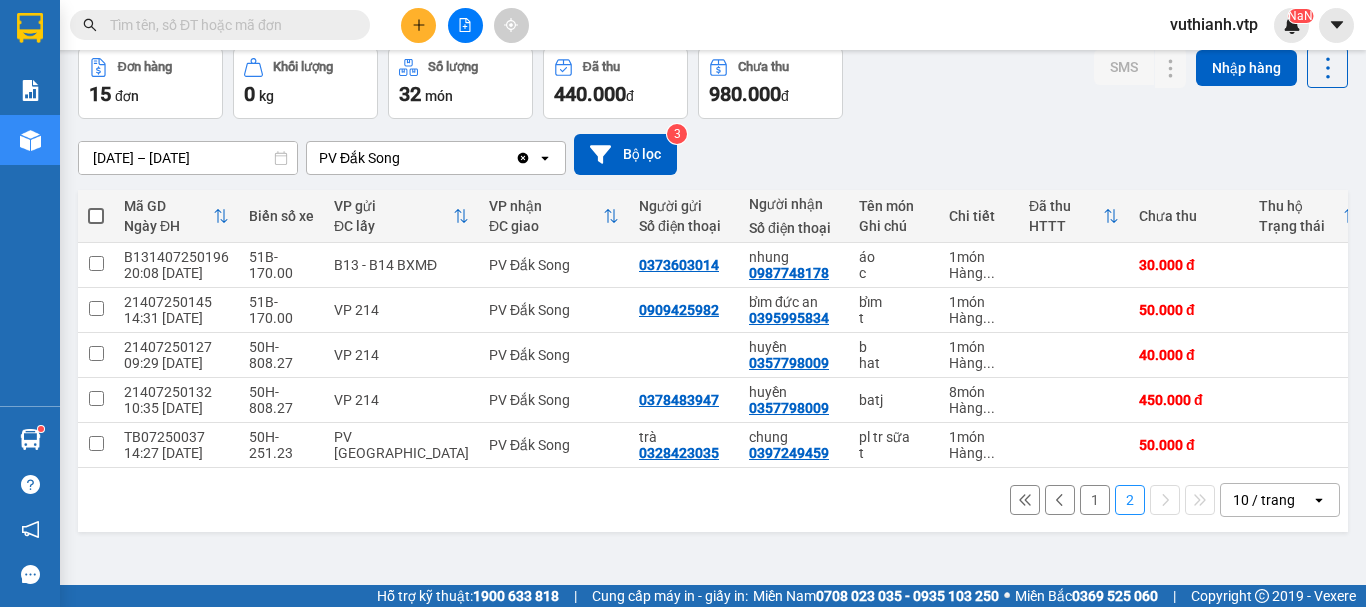 click on "1" at bounding box center [1095, 500] 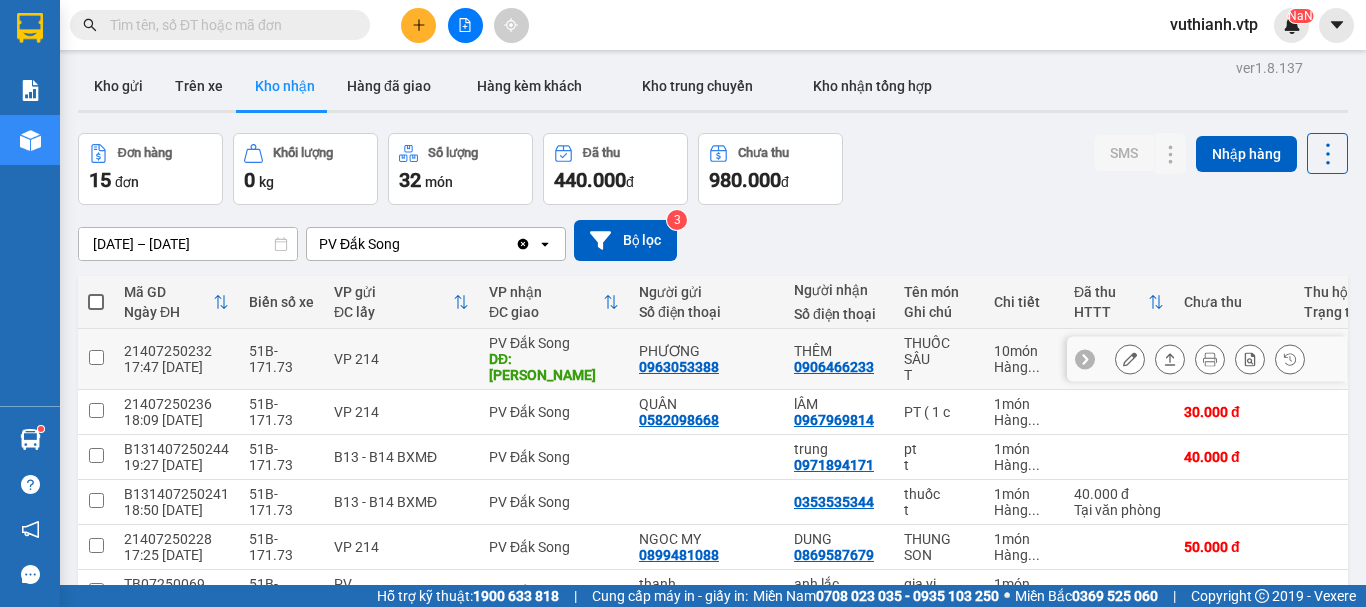 scroll, scrollTop: 0, scrollLeft: 0, axis: both 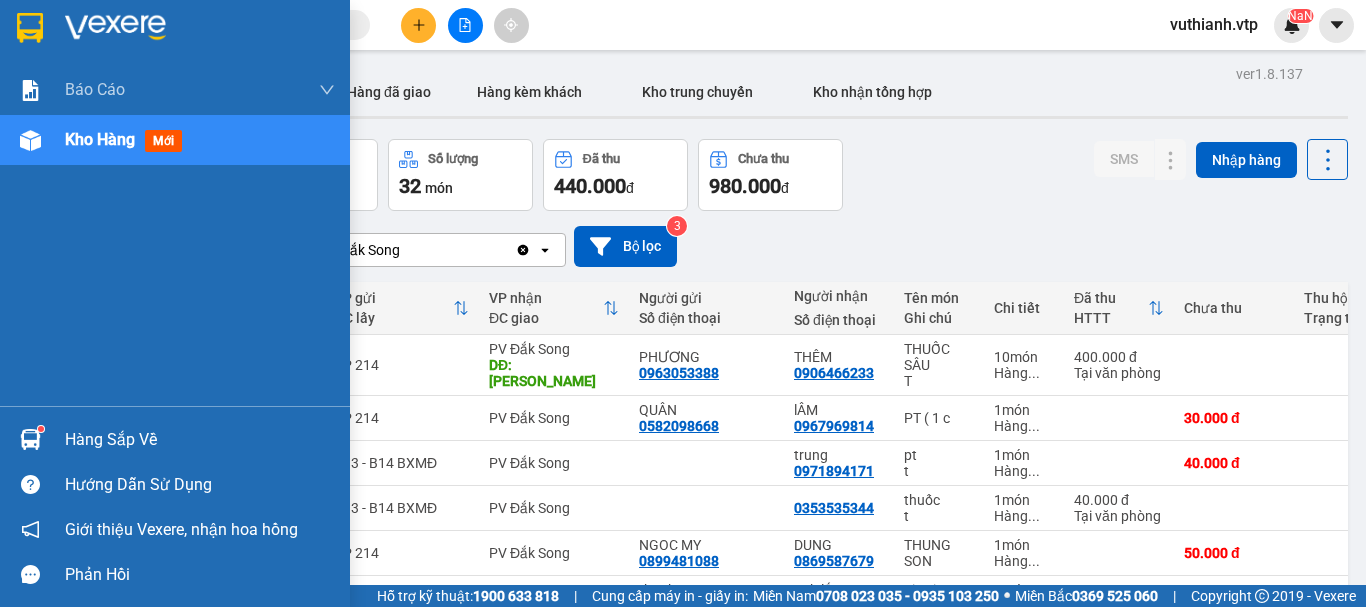 click on "Hàng sắp về" at bounding box center [200, 440] 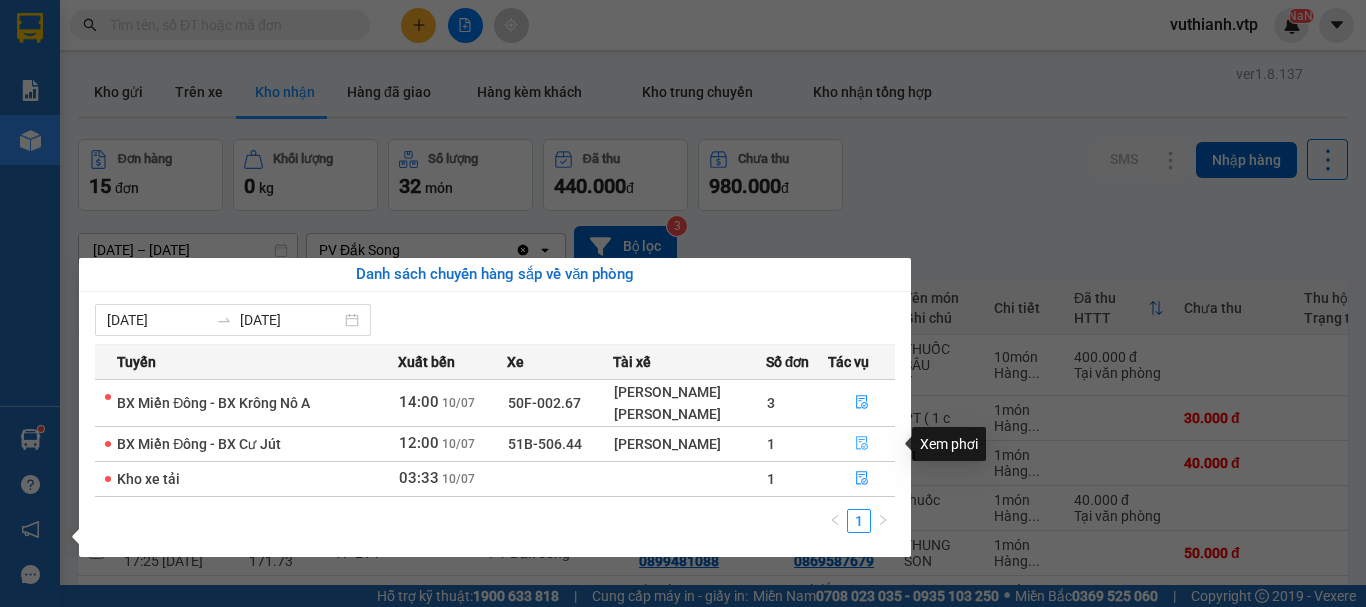 click 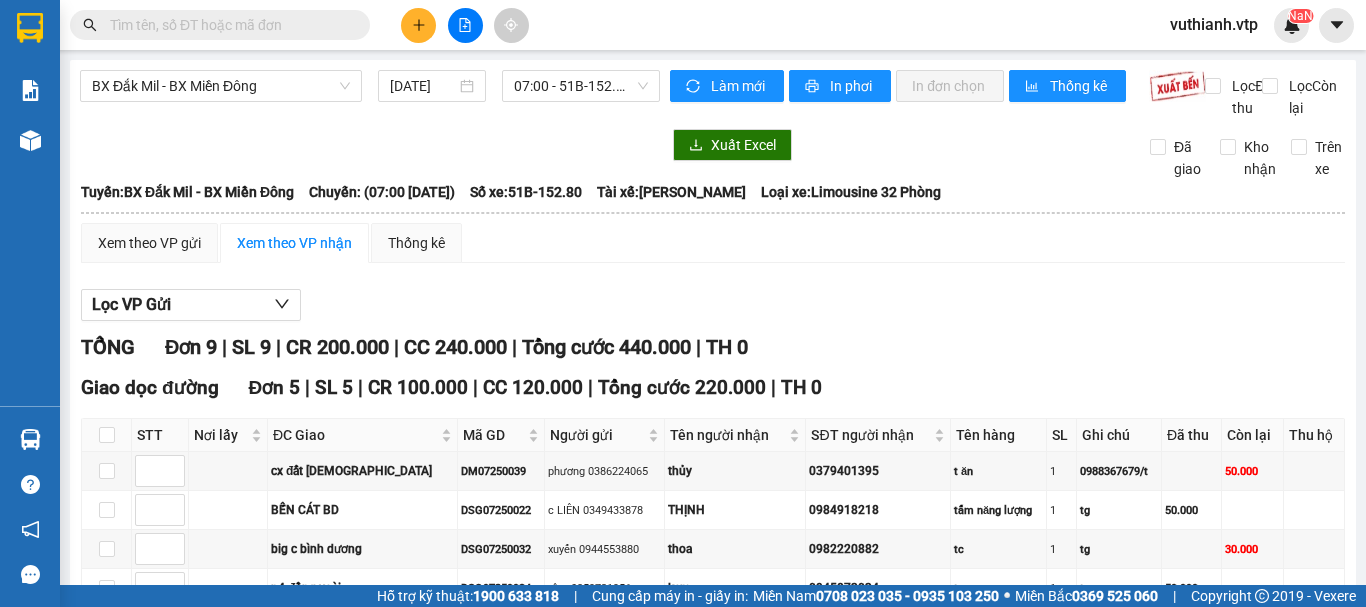 click on "SĐT người nhận" at bounding box center [878, 435] 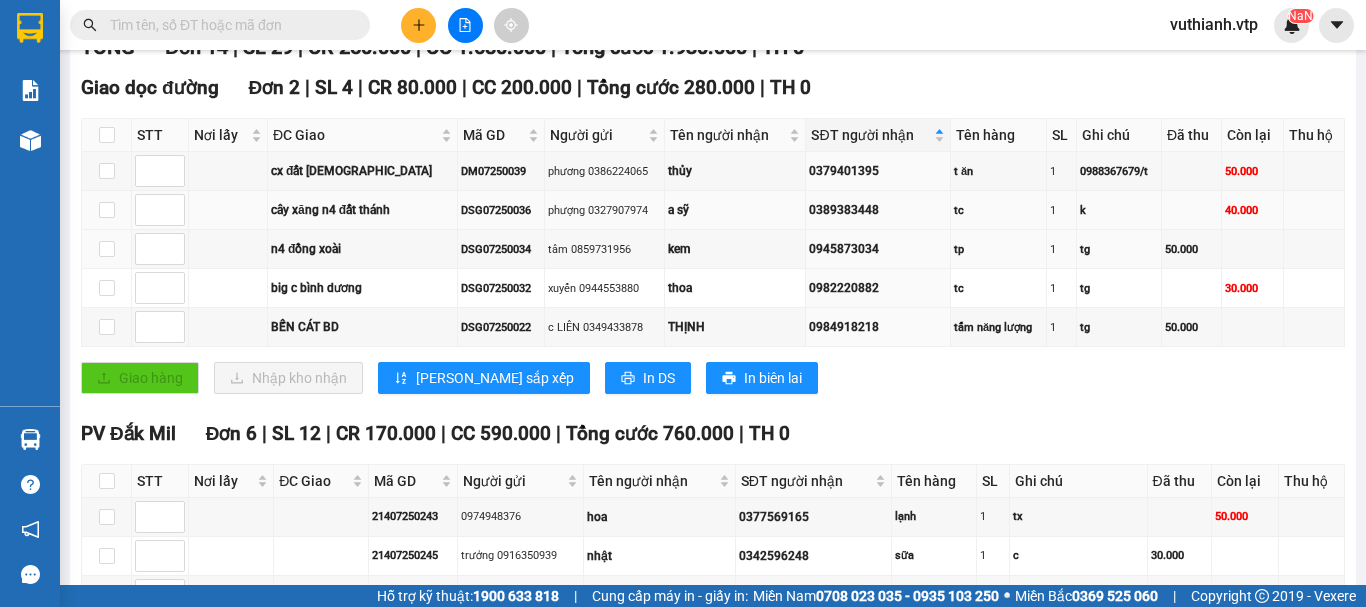 scroll, scrollTop: 232, scrollLeft: 0, axis: vertical 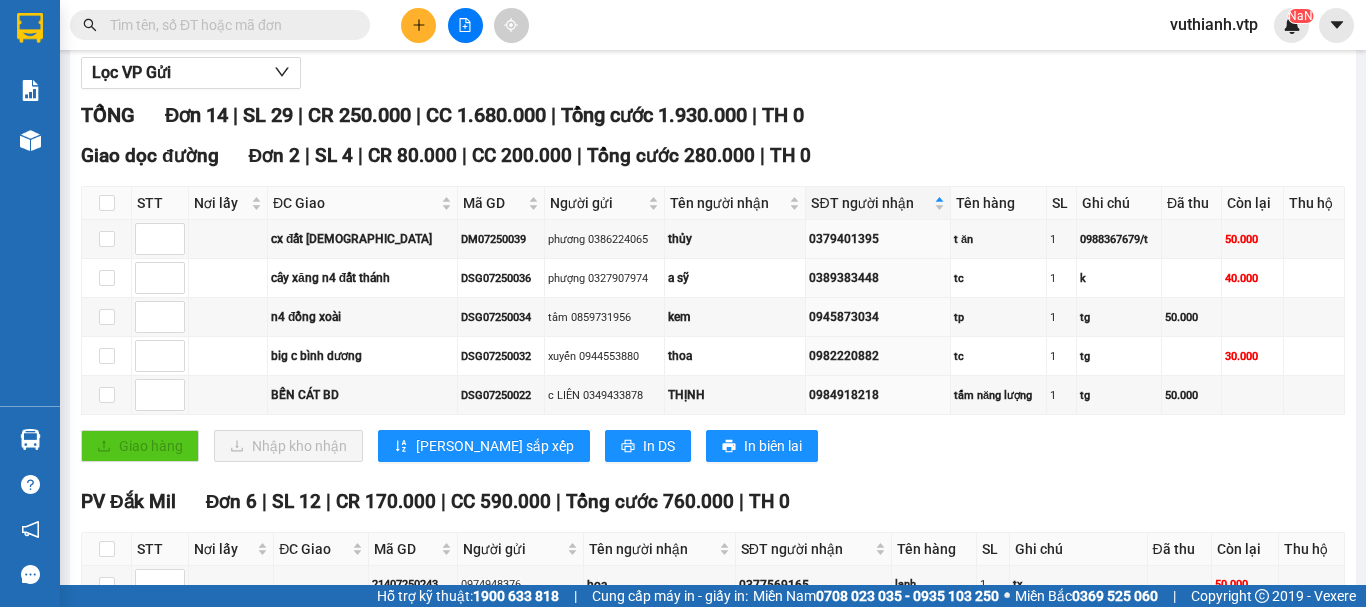 click at bounding box center [30, 140] 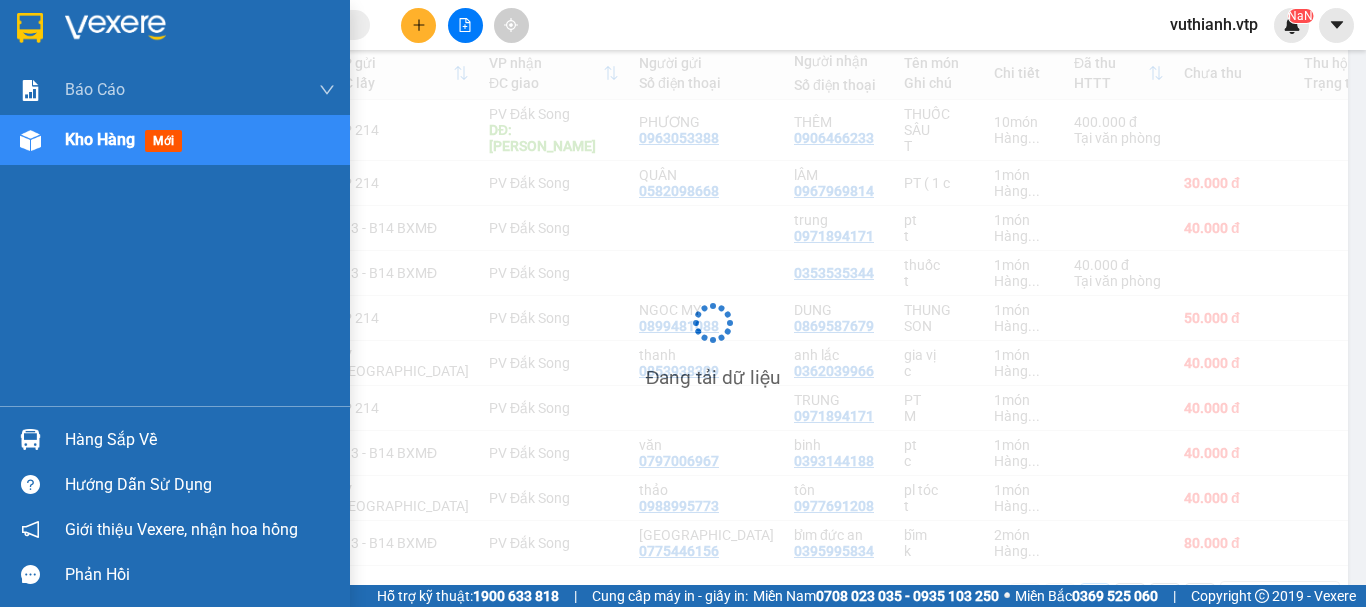 scroll, scrollTop: 0, scrollLeft: 0, axis: both 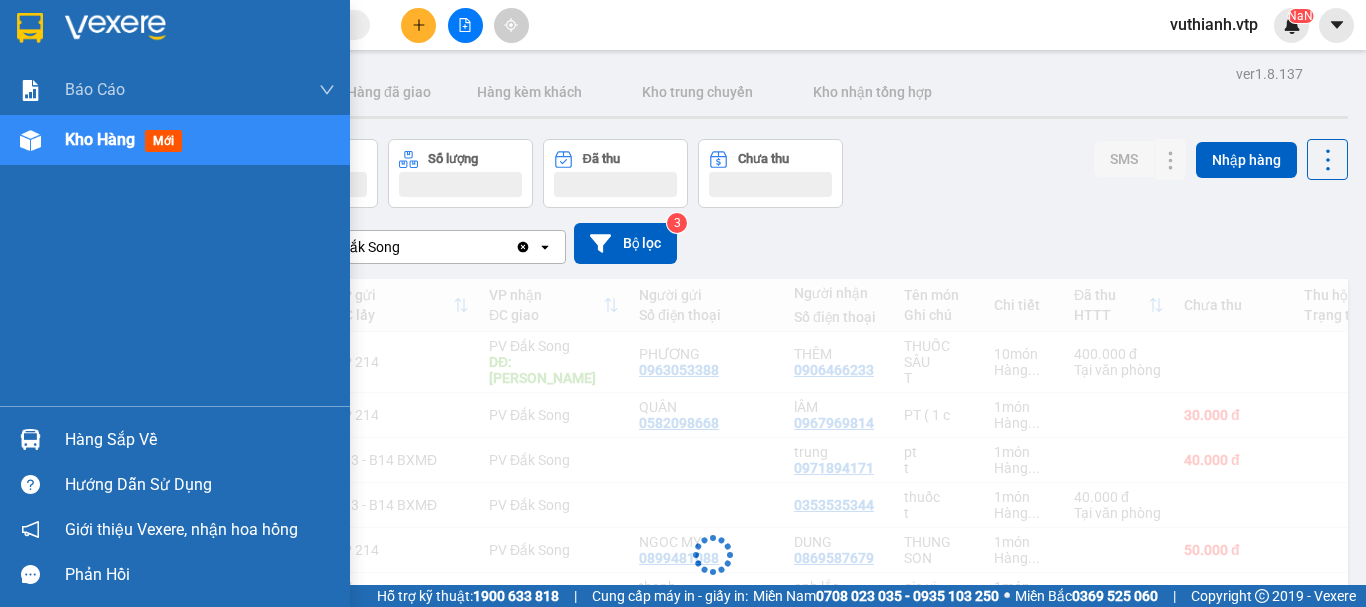 click at bounding box center (30, 140) 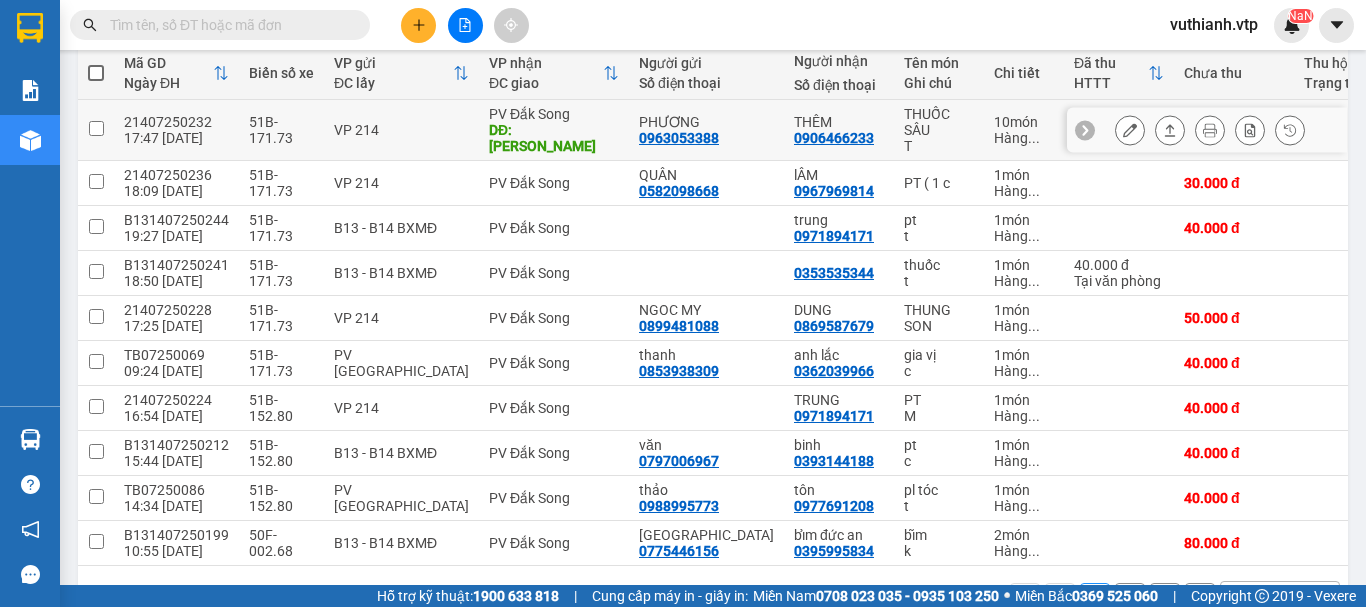 scroll, scrollTop: 200, scrollLeft: 0, axis: vertical 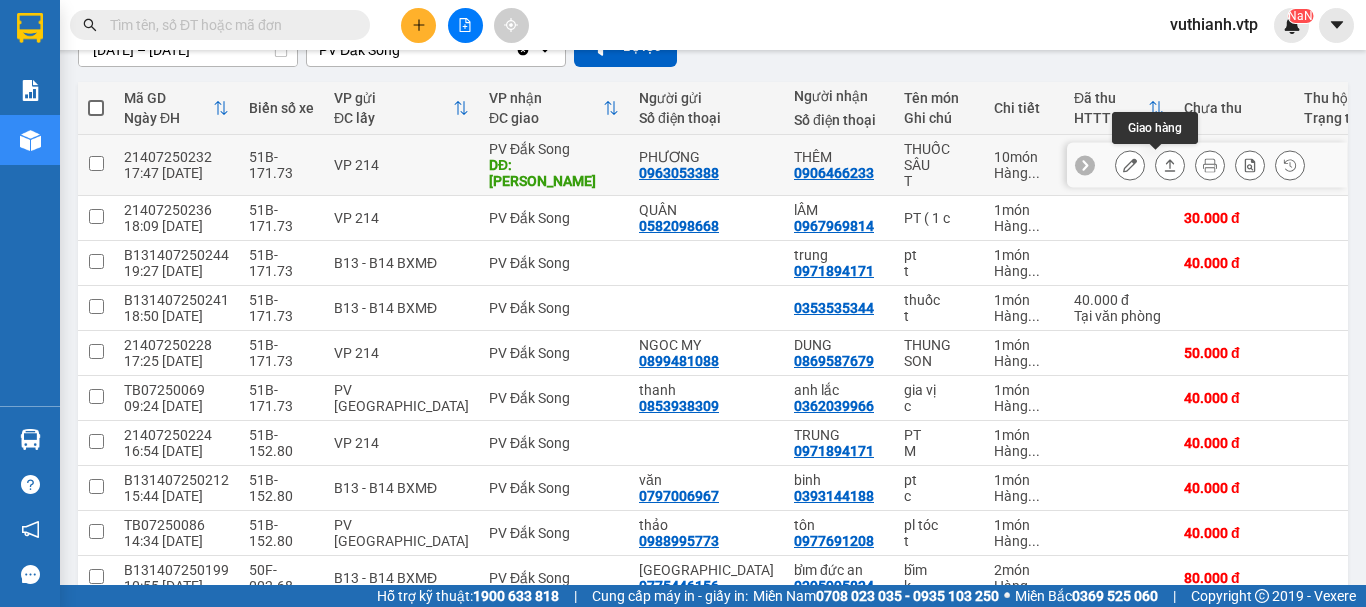 click 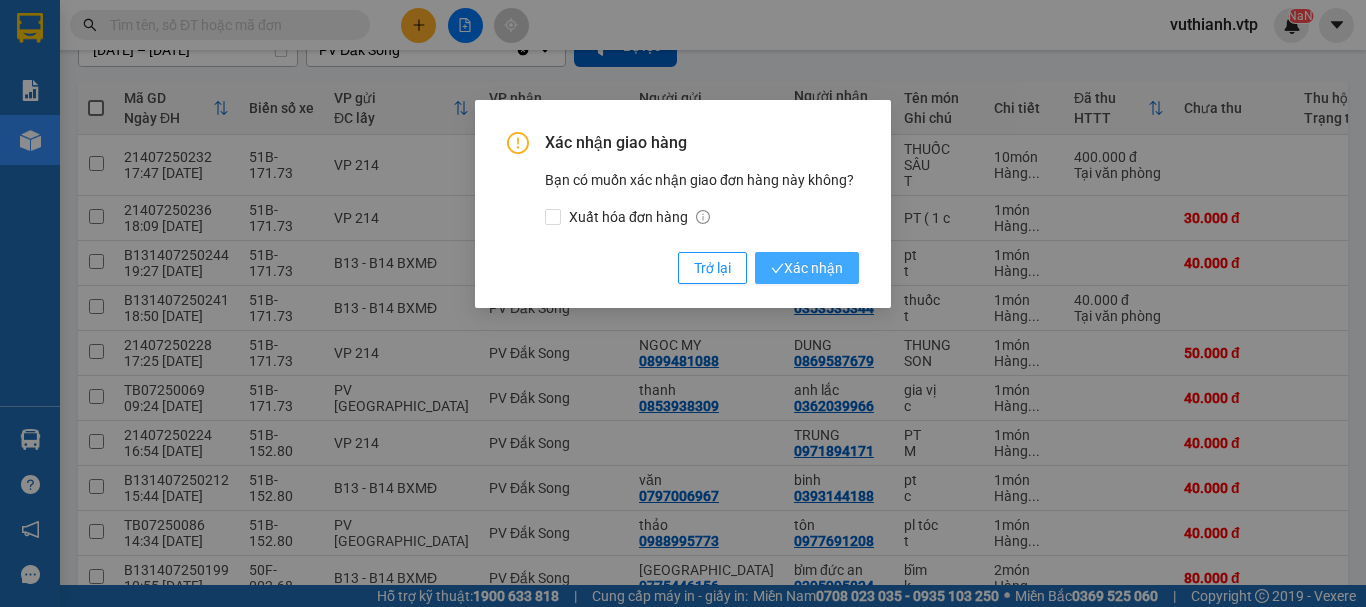 click on "Xác nhận" at bounding box center [807, 268] 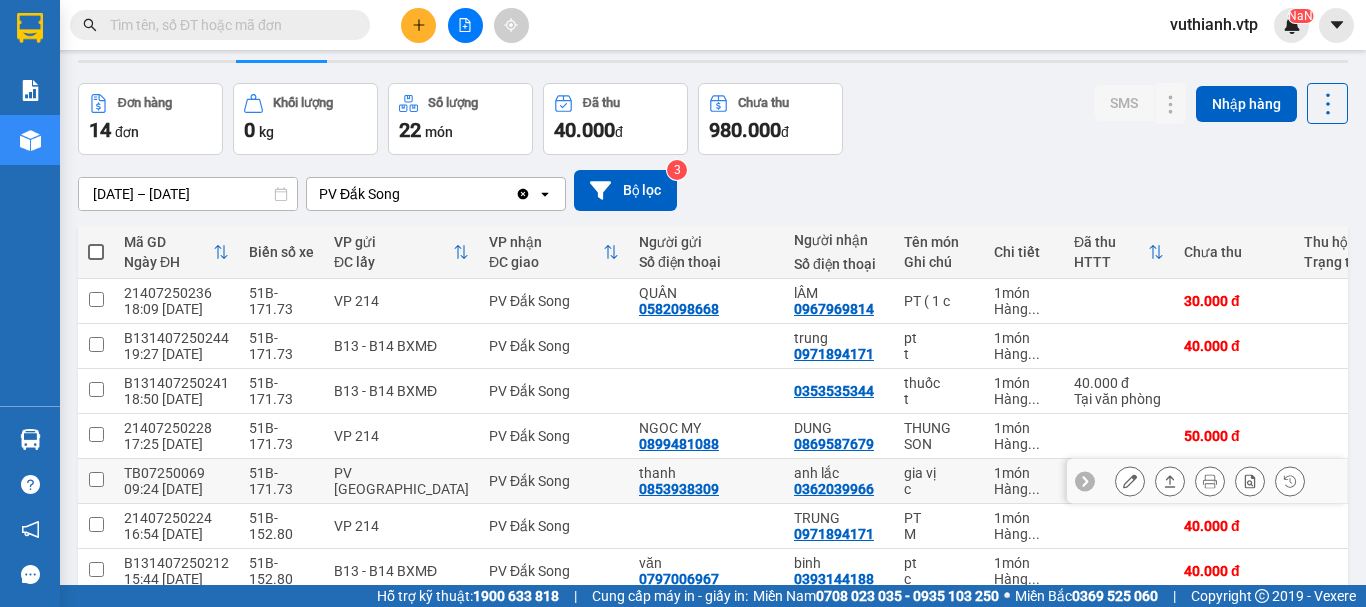 scroll, scrollTop: 0, scrollLeft: 0, axis: both 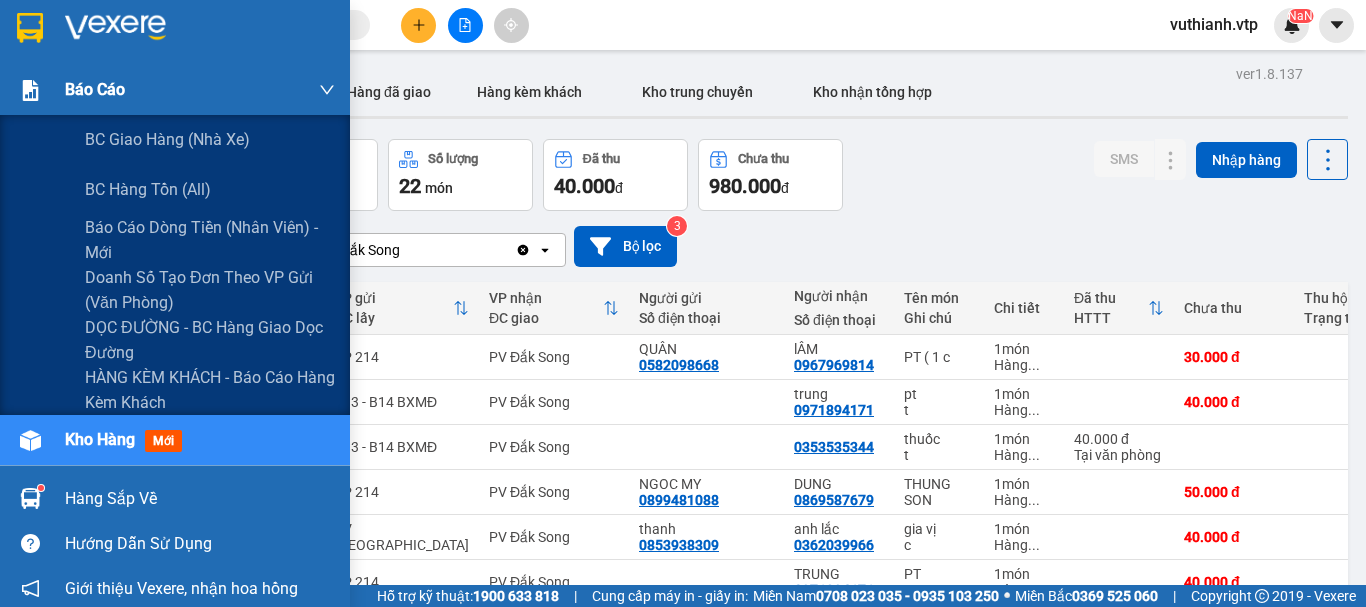 click on "Báo cáo" at bounding box center [200, 90] 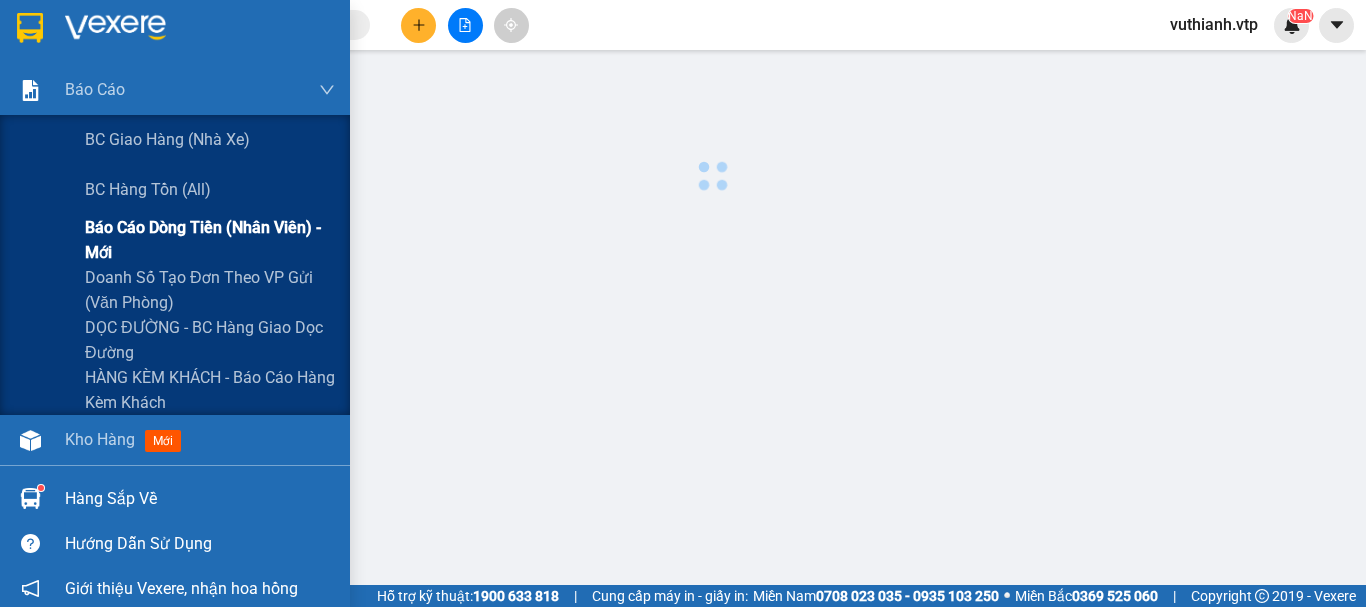 click at bounding box center [683, 292] 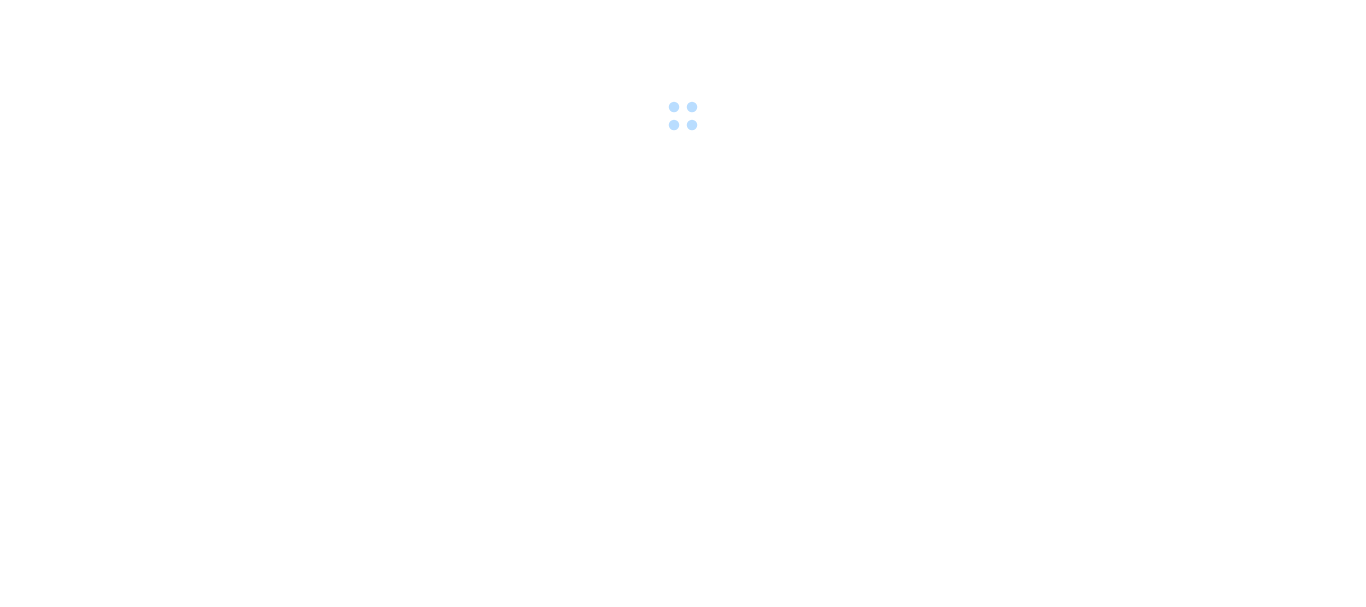 scroll, scrollTop: 0, scrollLeft: 0, axis: both 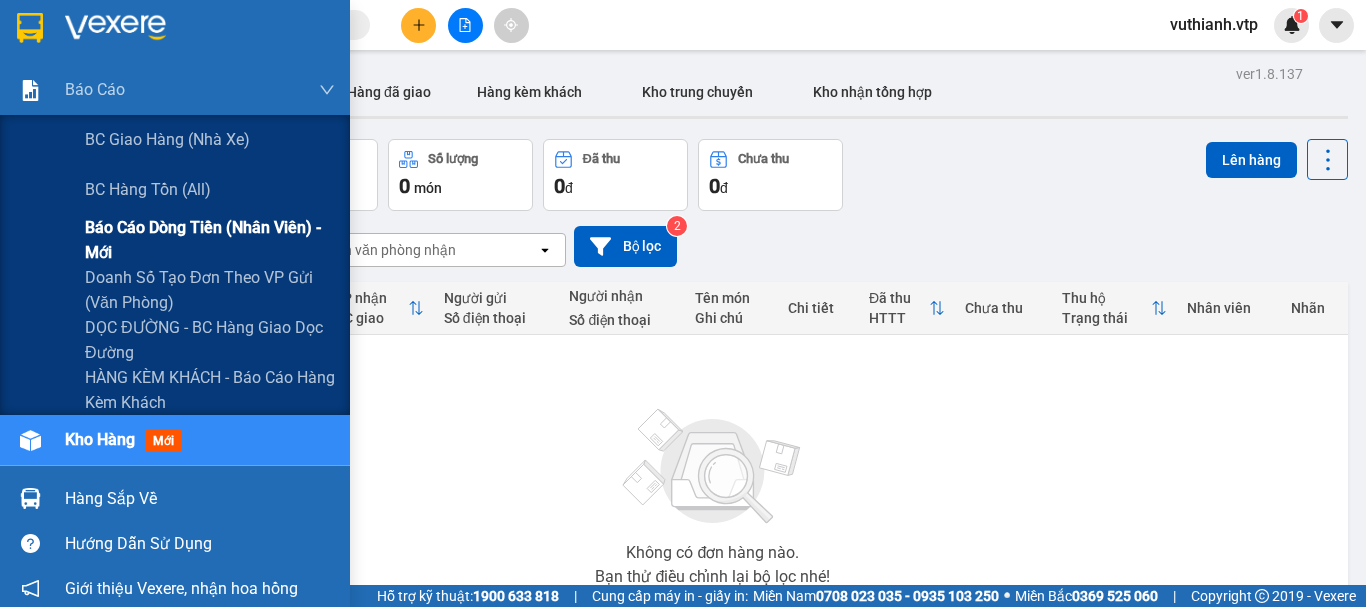 click on "Báo cáo dòng tiền (nhân viên) - mới" at bounding box center (210, 240) 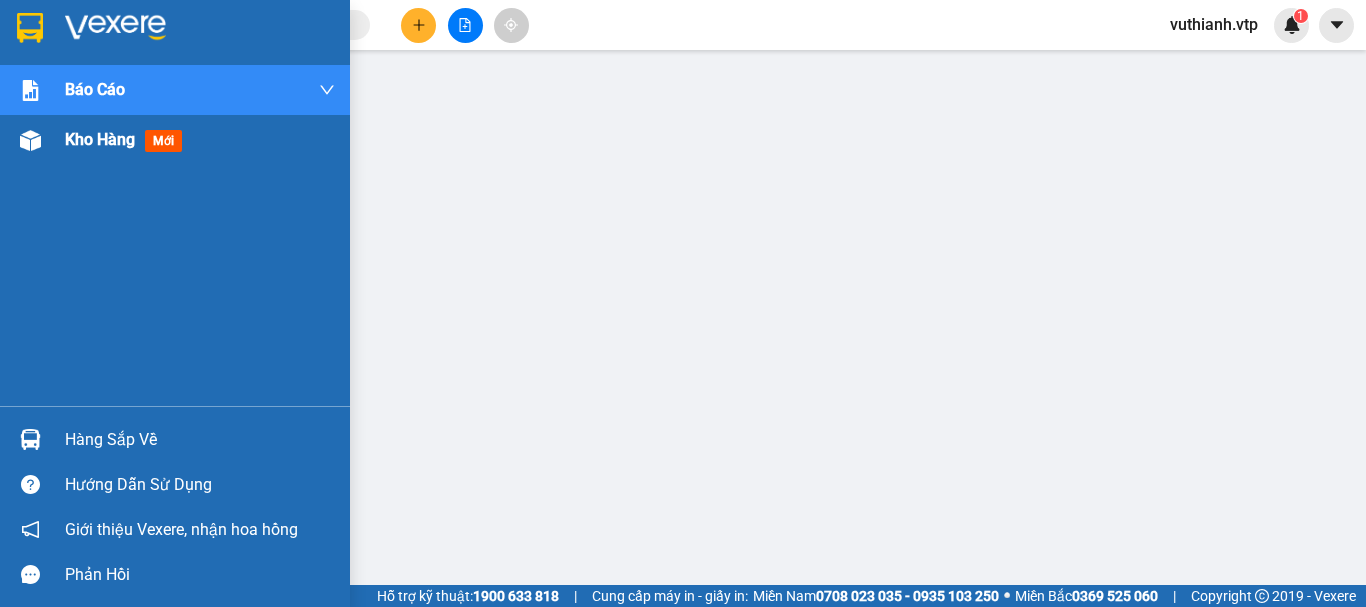 click at bounding box center (30, 140) 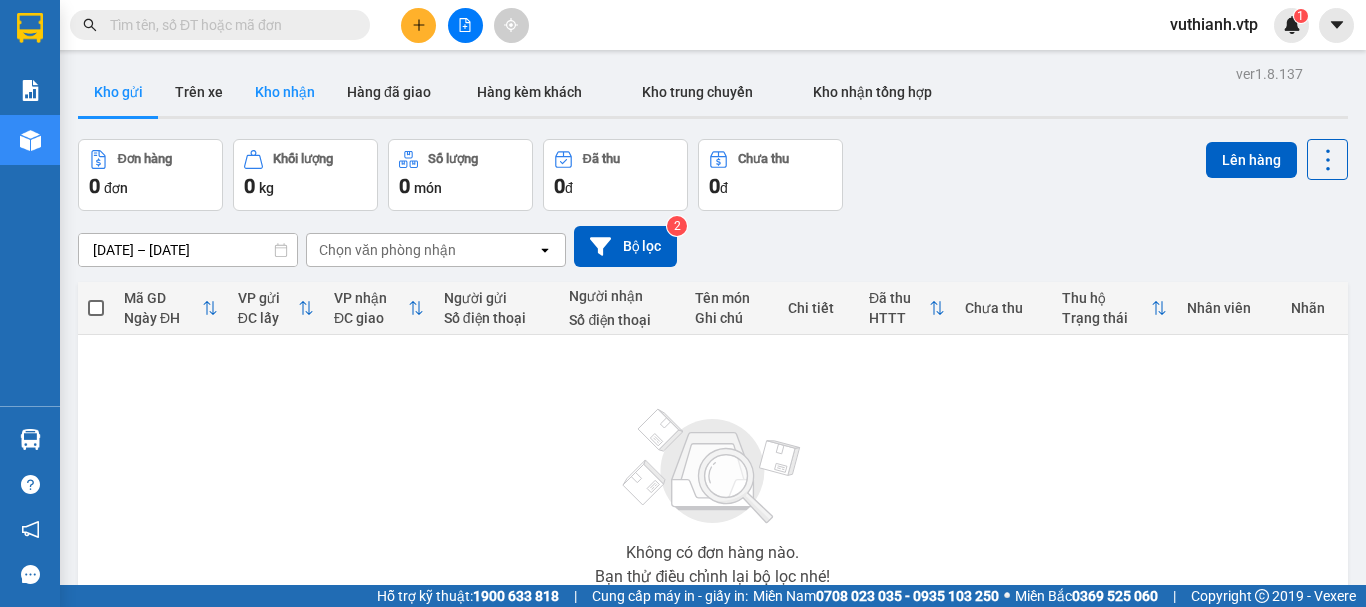 click on "Kho nhận" at bounding box center [285, 92] 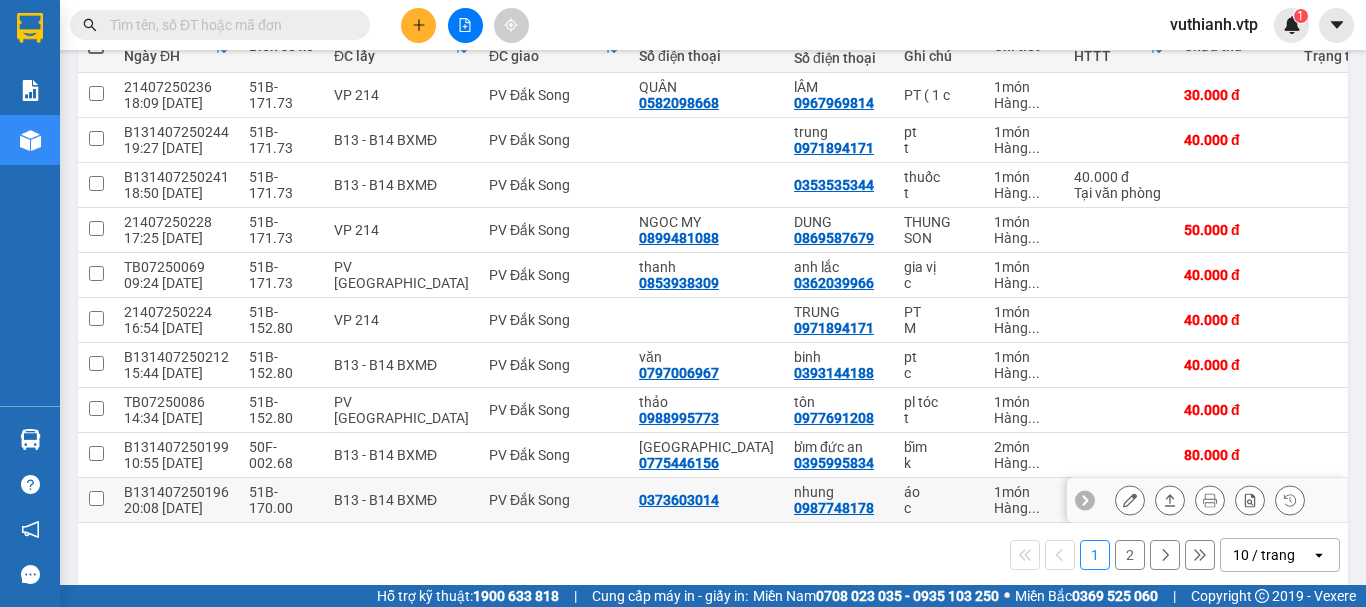 scroll, scrollTop: 290, scrollLeft: 0, axis: vertical 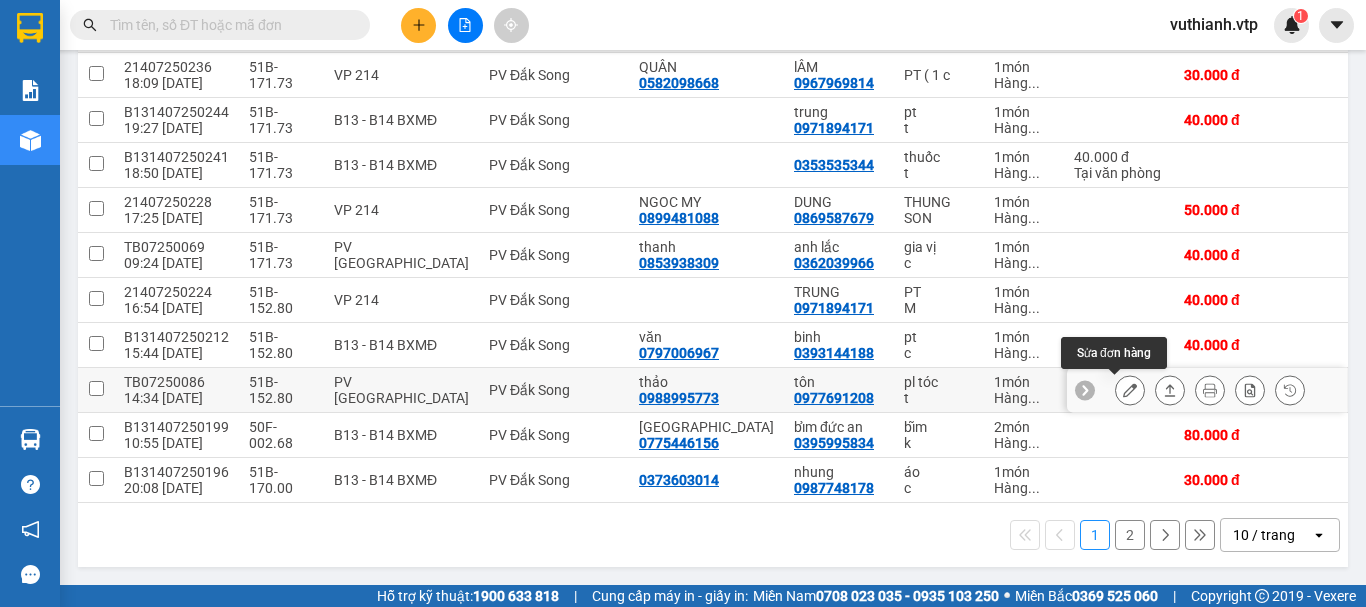 click 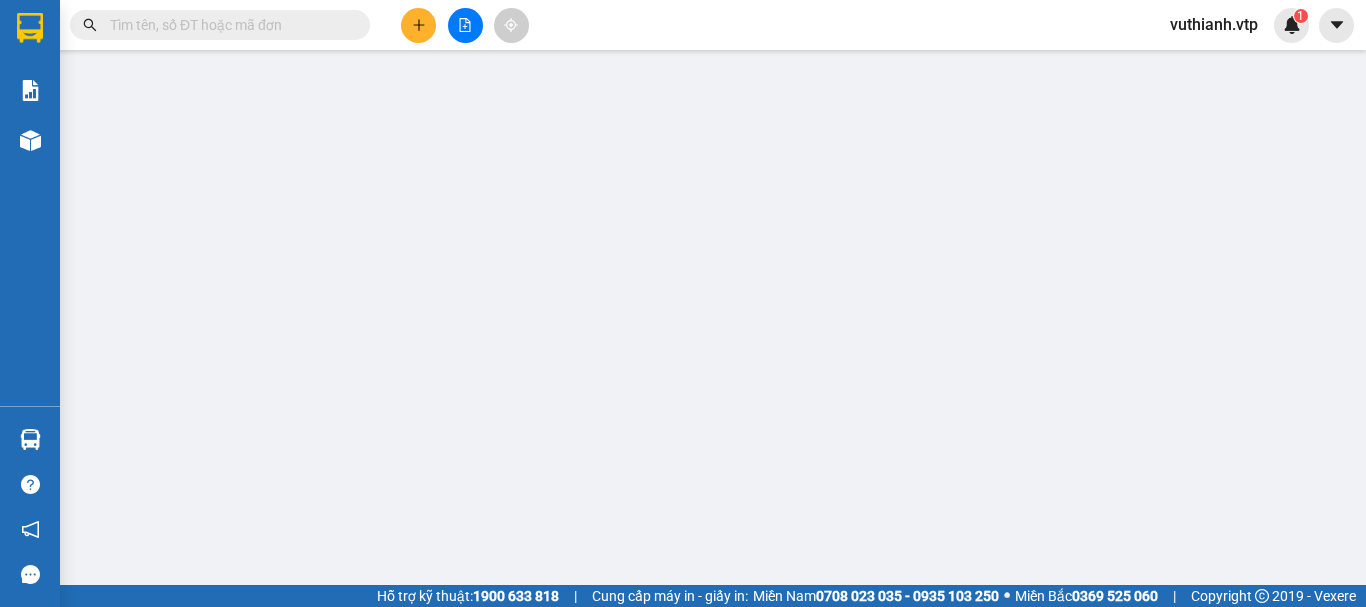 scroll, scrollTop: 0, scrollLeft: 0, axis: both 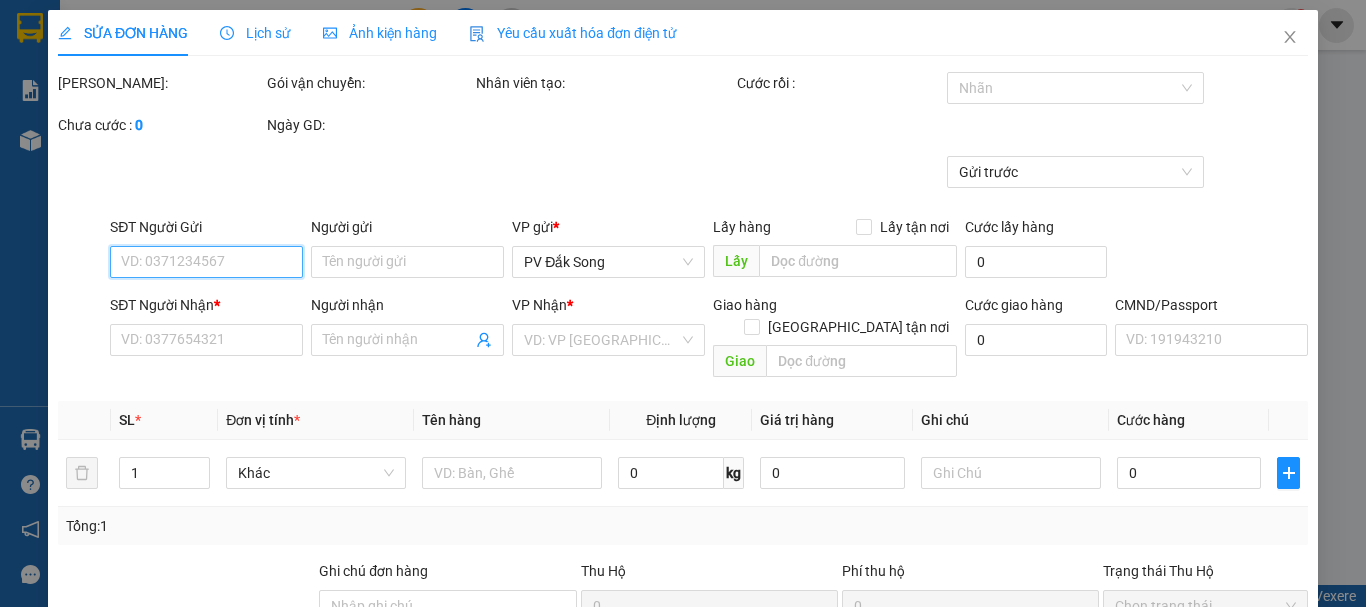 type on "0988995773" 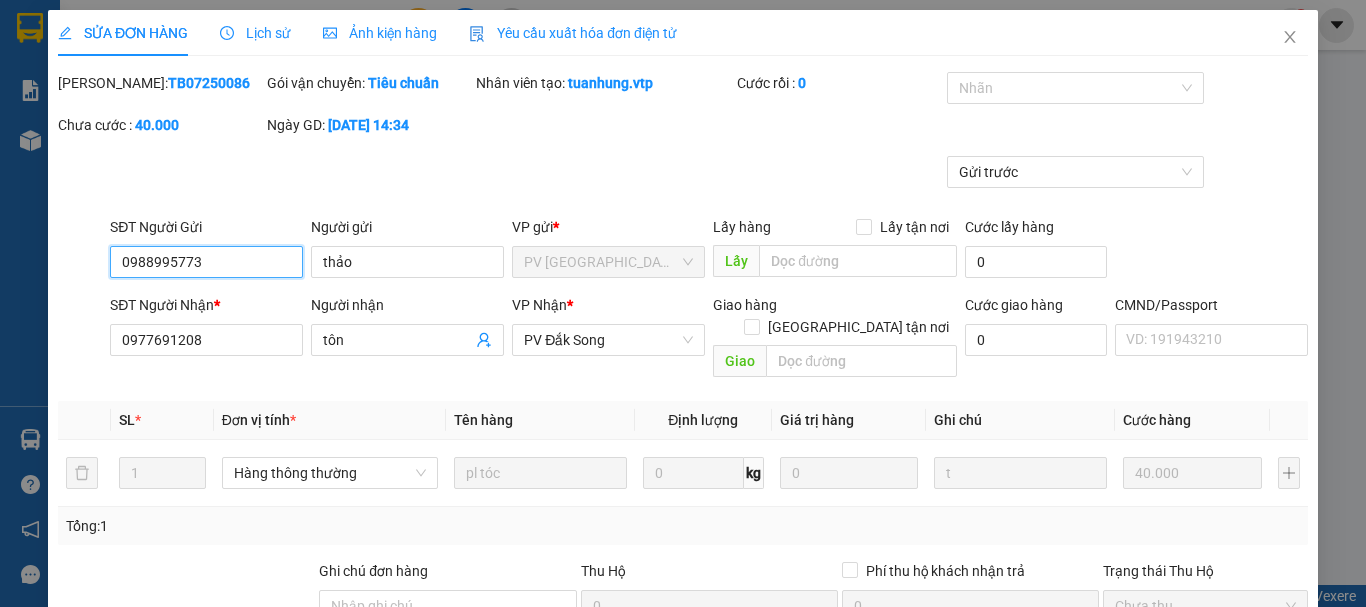 type on "2.000" 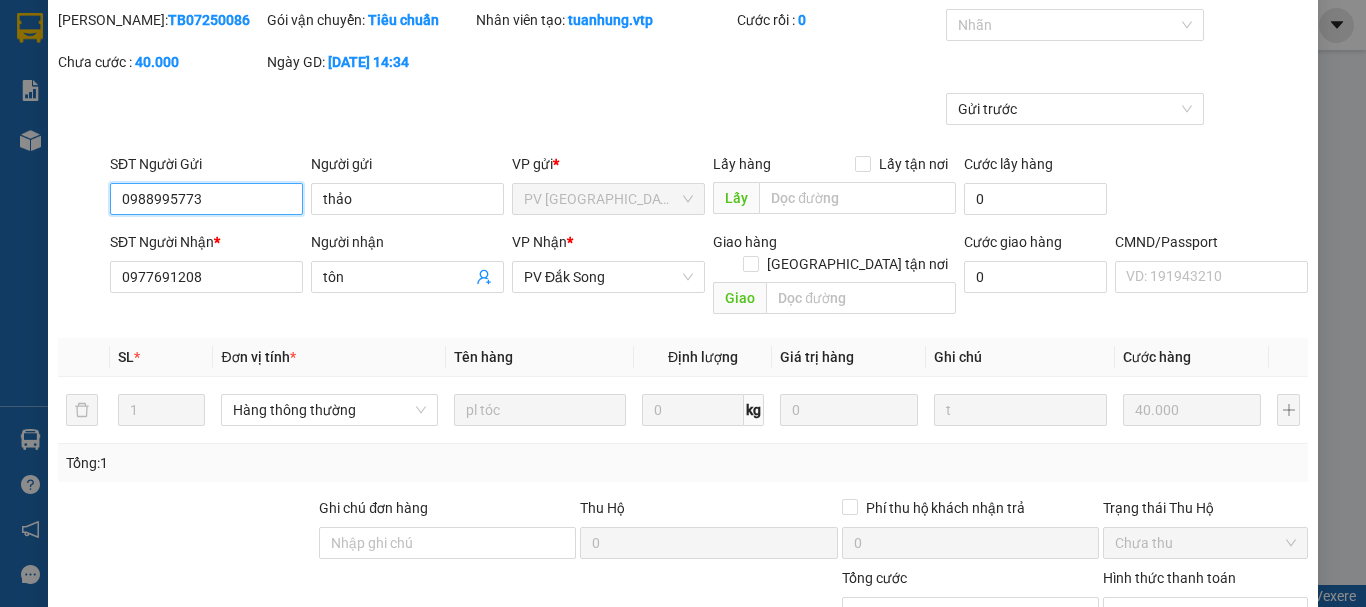 scroll, scrollTop: 300, scrollLeft: 0, axis: vertical 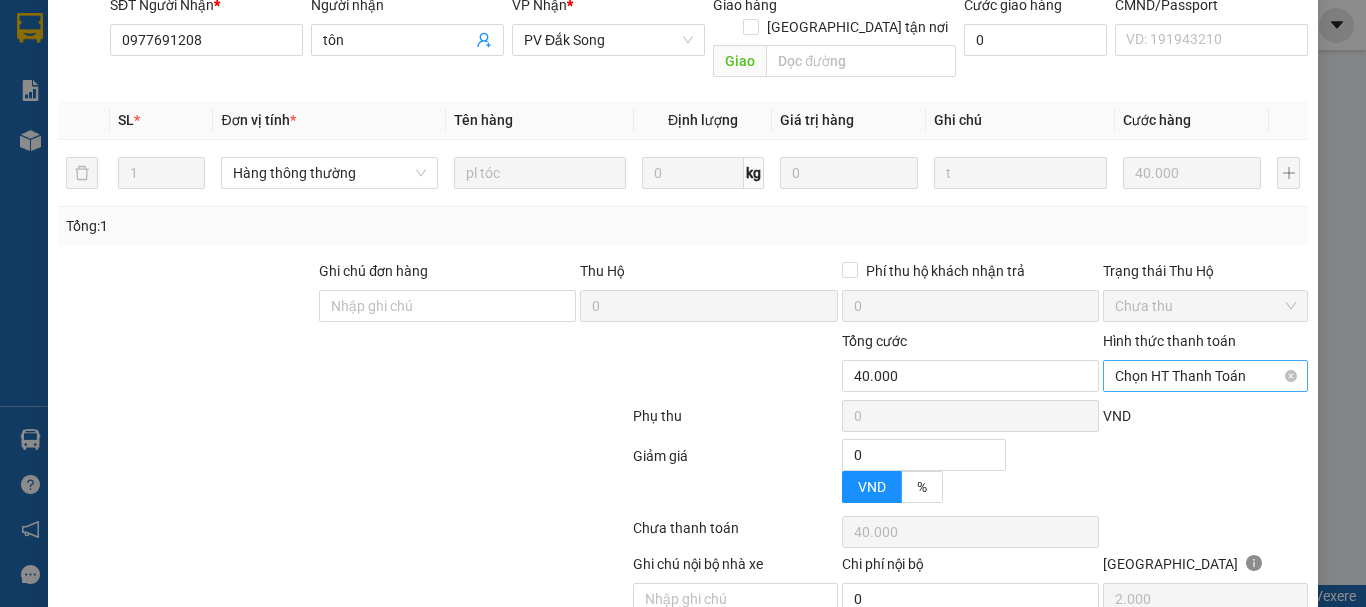 click on "Chọn HT Thanh Toán" at bounding box center (1205, 376) 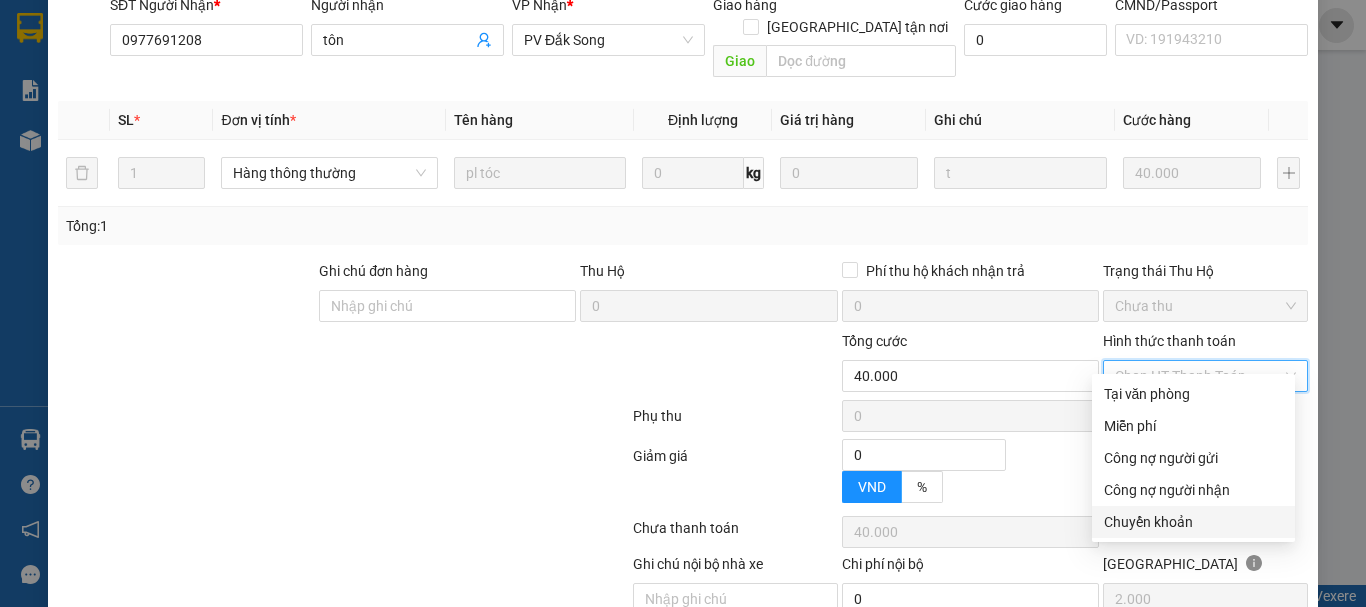 click on "Chuyển khoản" at bounding box center [1193, 522] 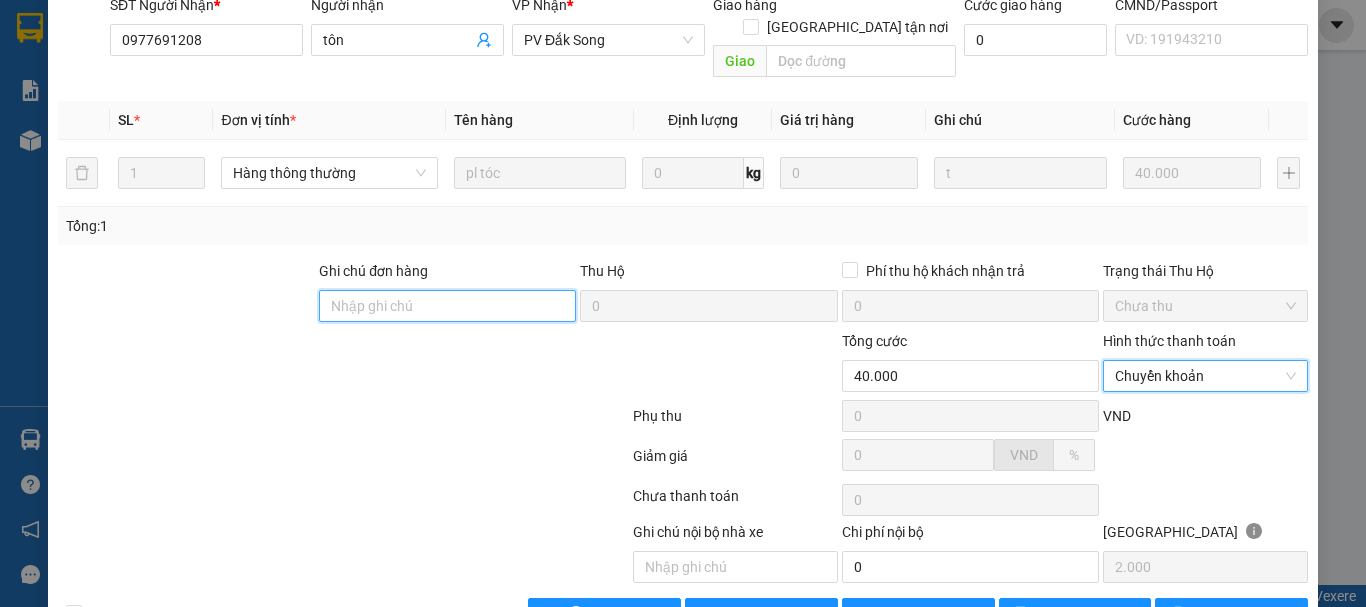 click on "Ghi chú đơn hàng" at bounding box center [447, 306] 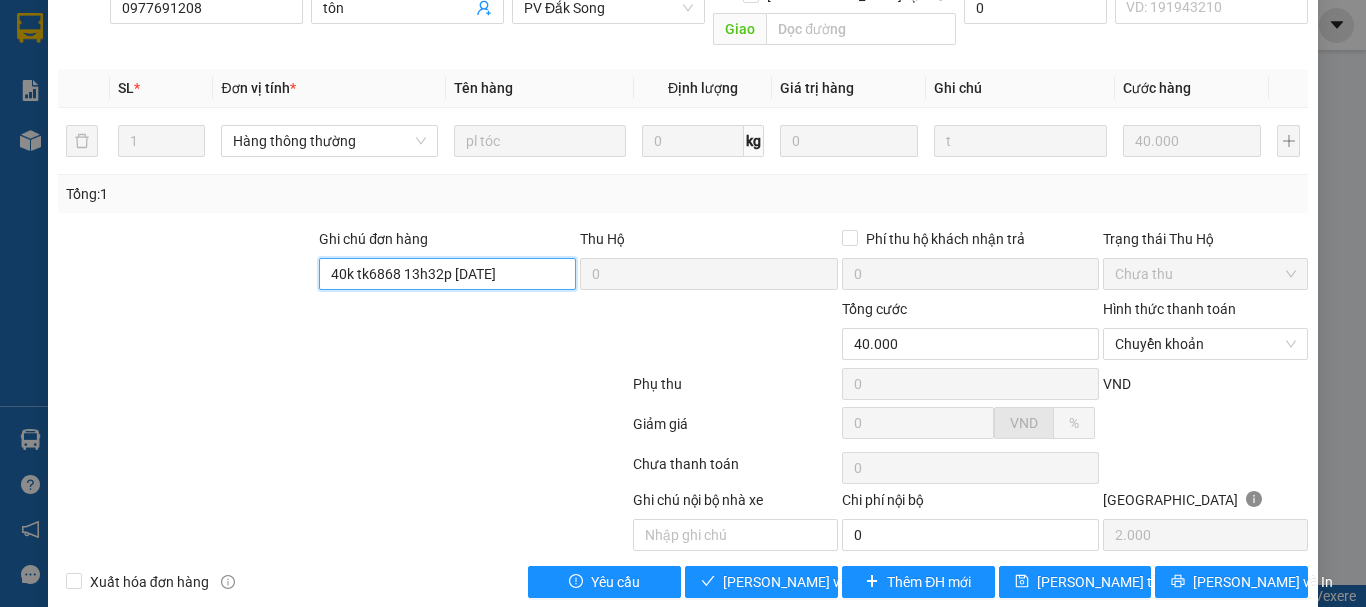 scroll, scrollTop: 340, scrollLeft: 0, axis: vertical 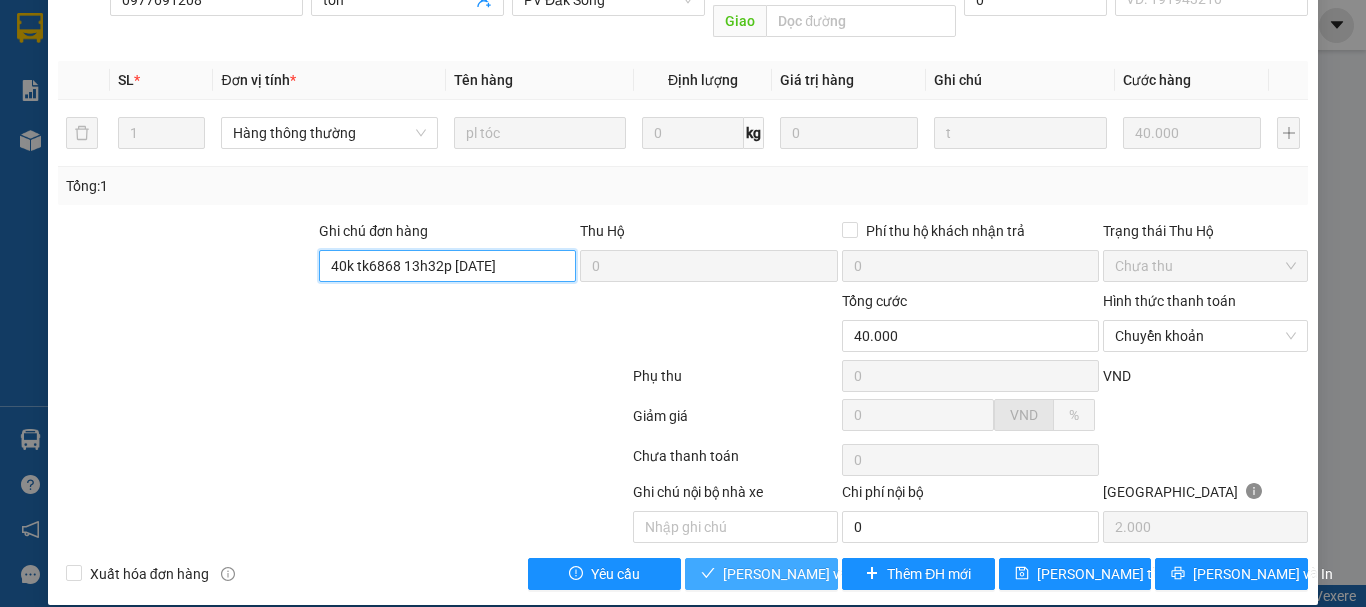 type on "40k tk6868 13h32p [DATE]" 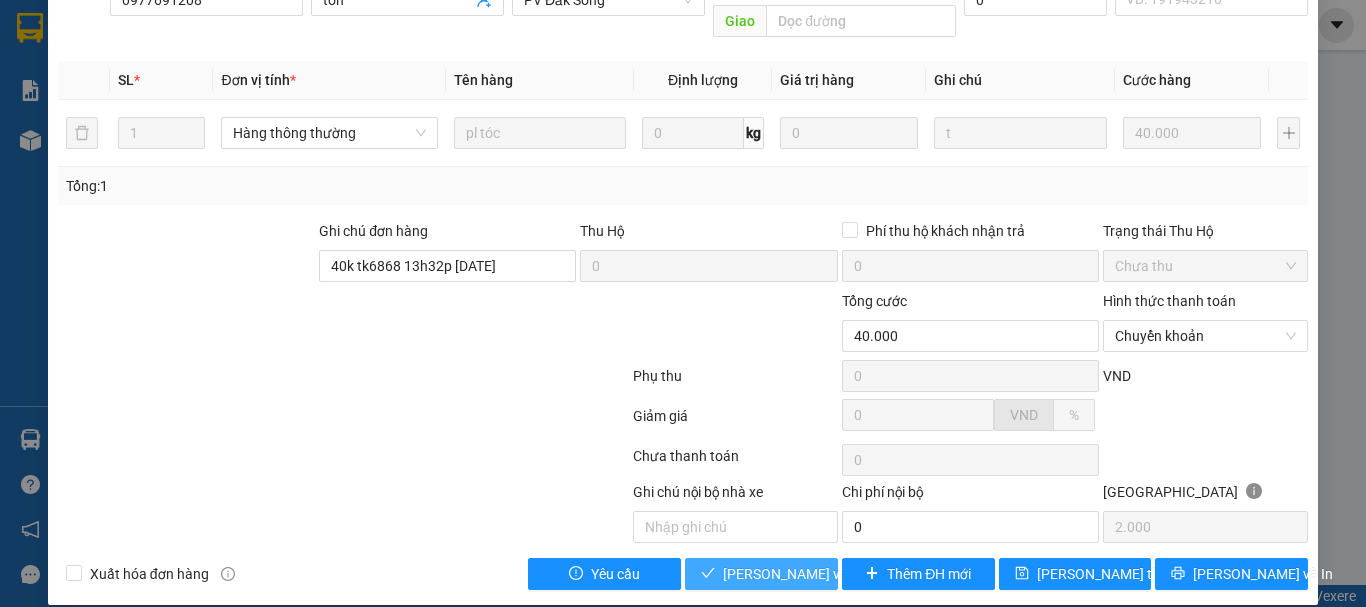 click on "[PERSON_NAME] và Giao hàng" at bounding box center [819, 574] 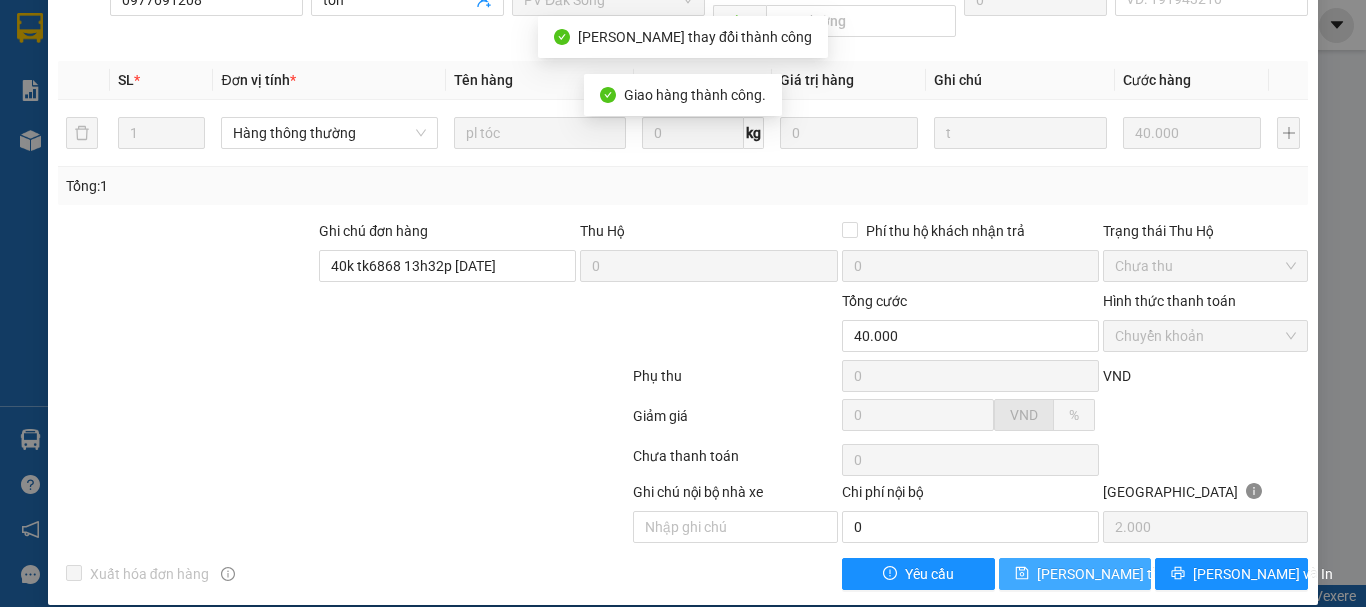 click on "[PERSON_NAME] thay đổi" at bounding box center [1117, 574] 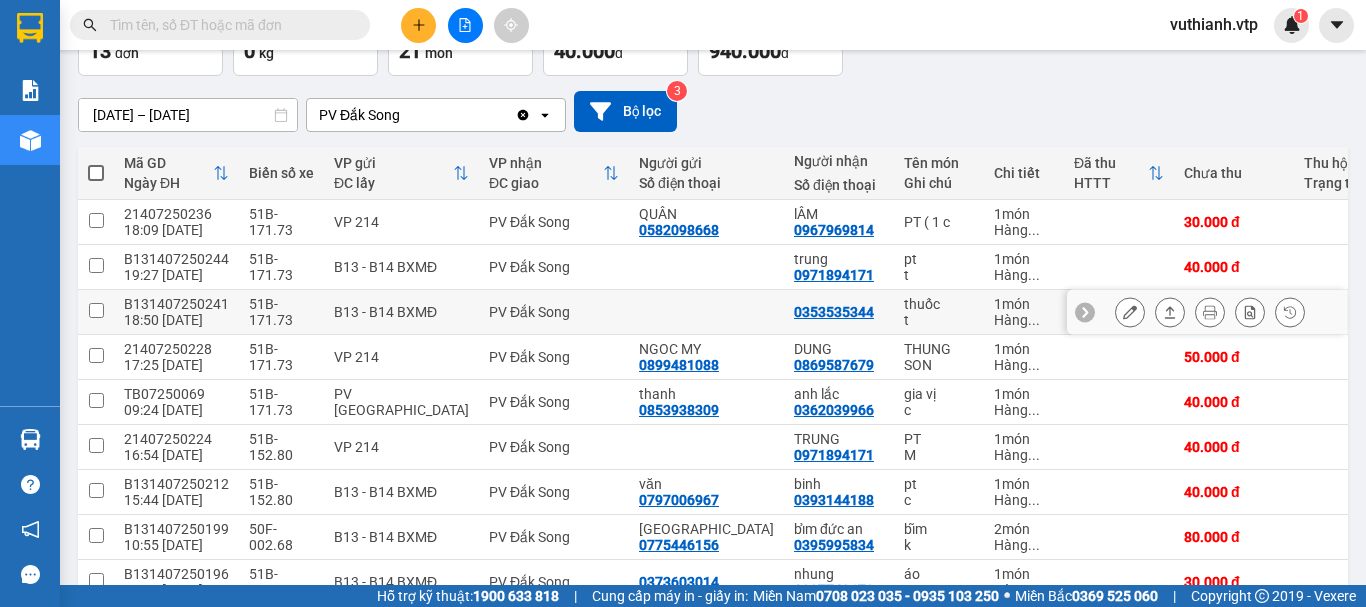 scroll, scrollTop: 90, scrollLeft: 0, axis: vertical 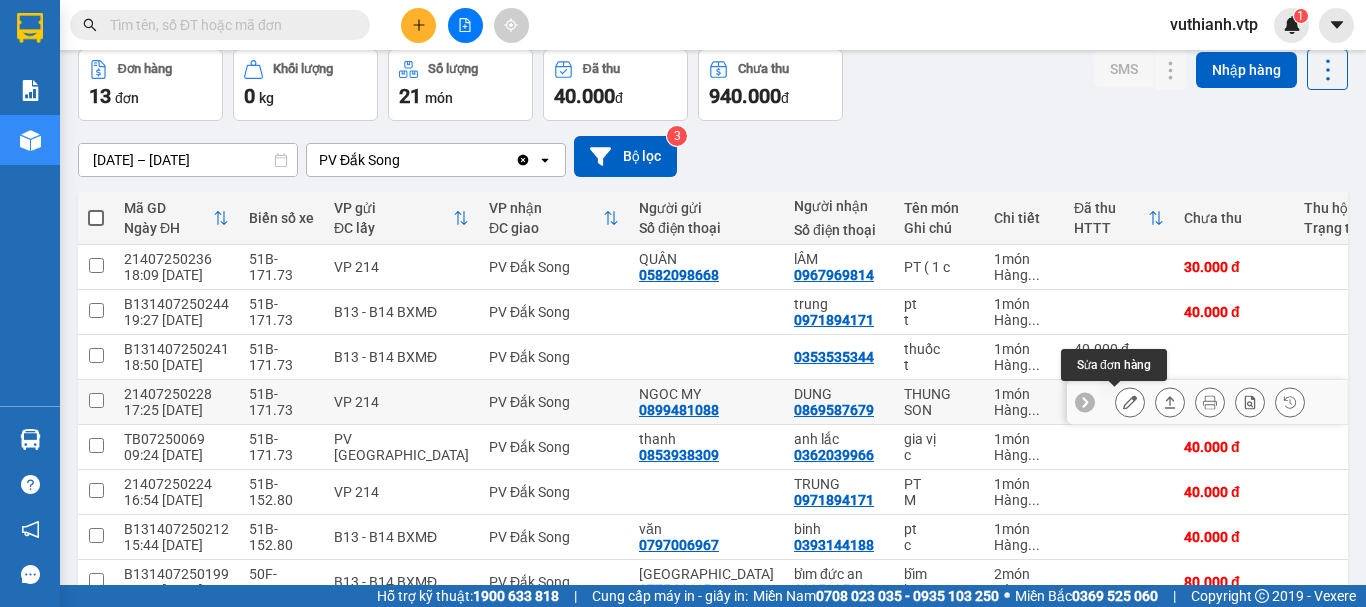 click 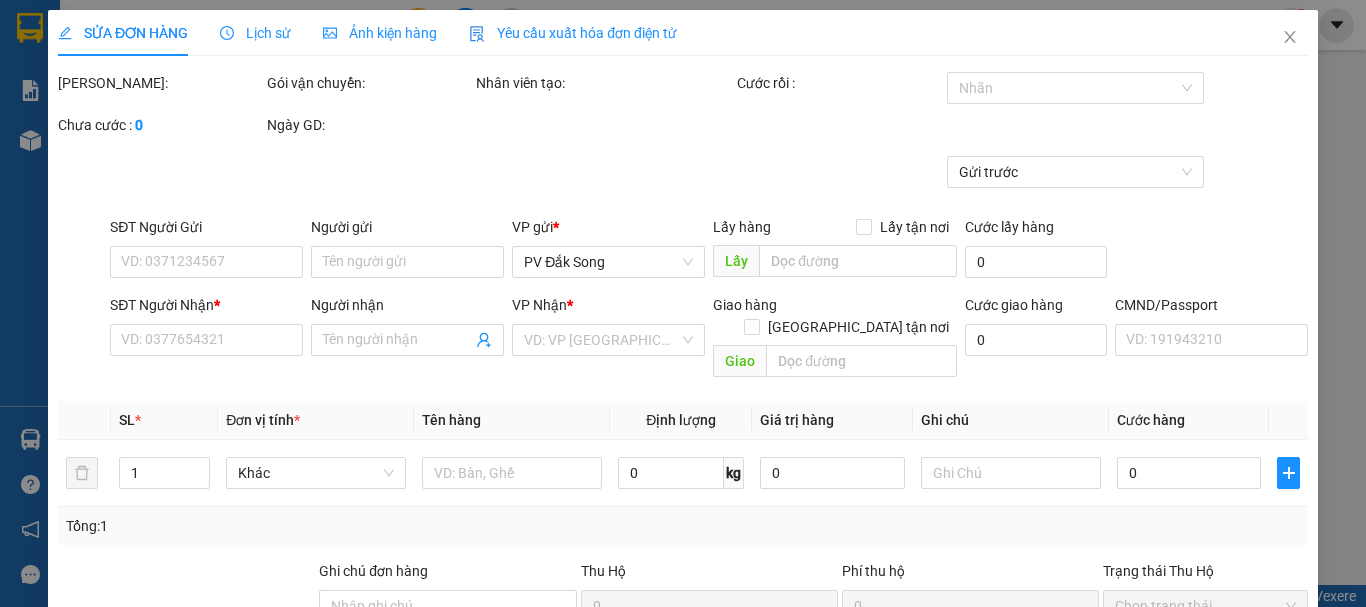 scroll, scrollTop: 0, scrollLeft: 0, axis: both 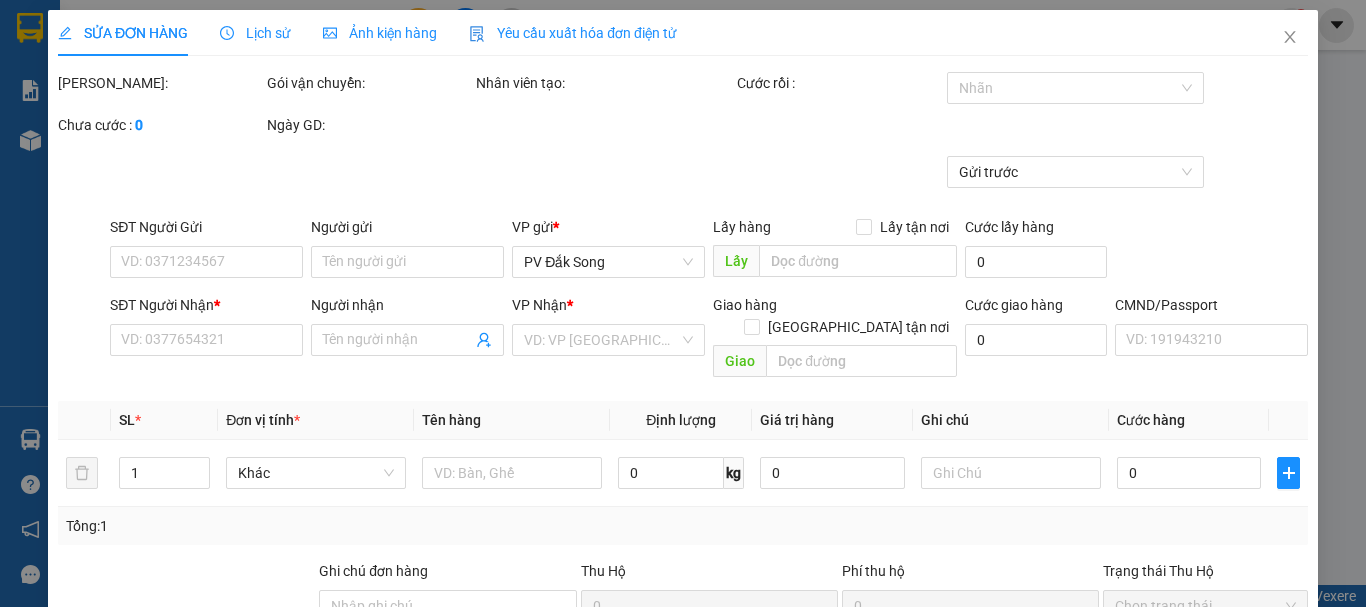 type on "0899481088" 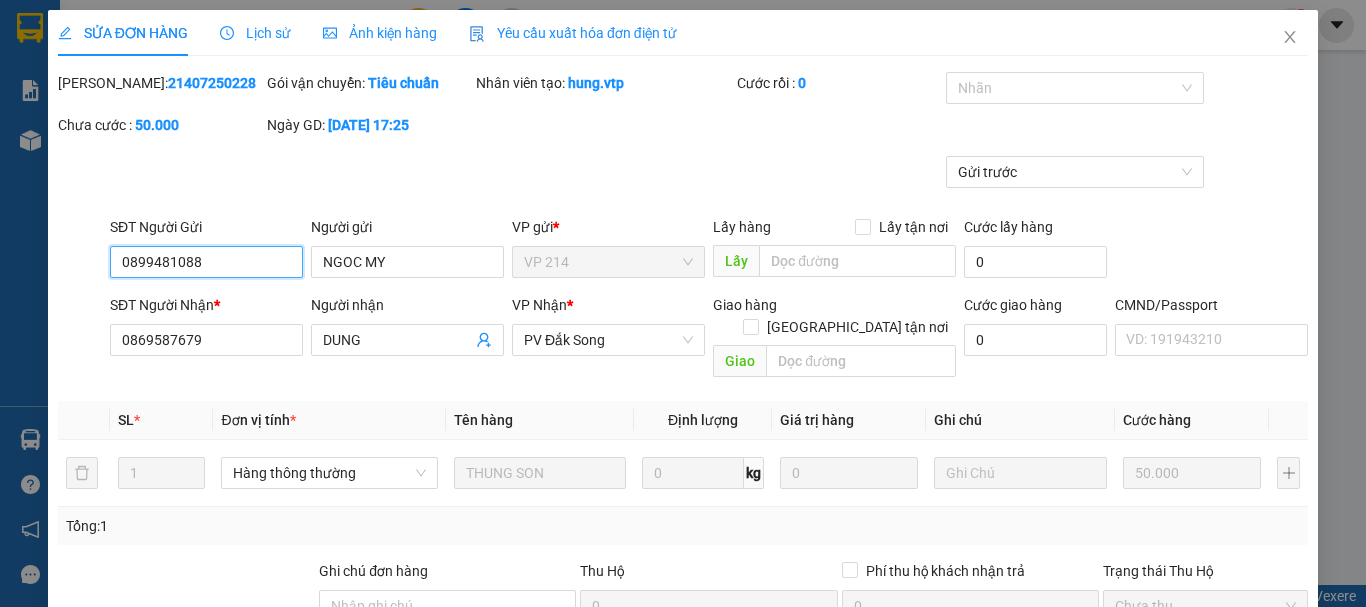 type on "2.500" 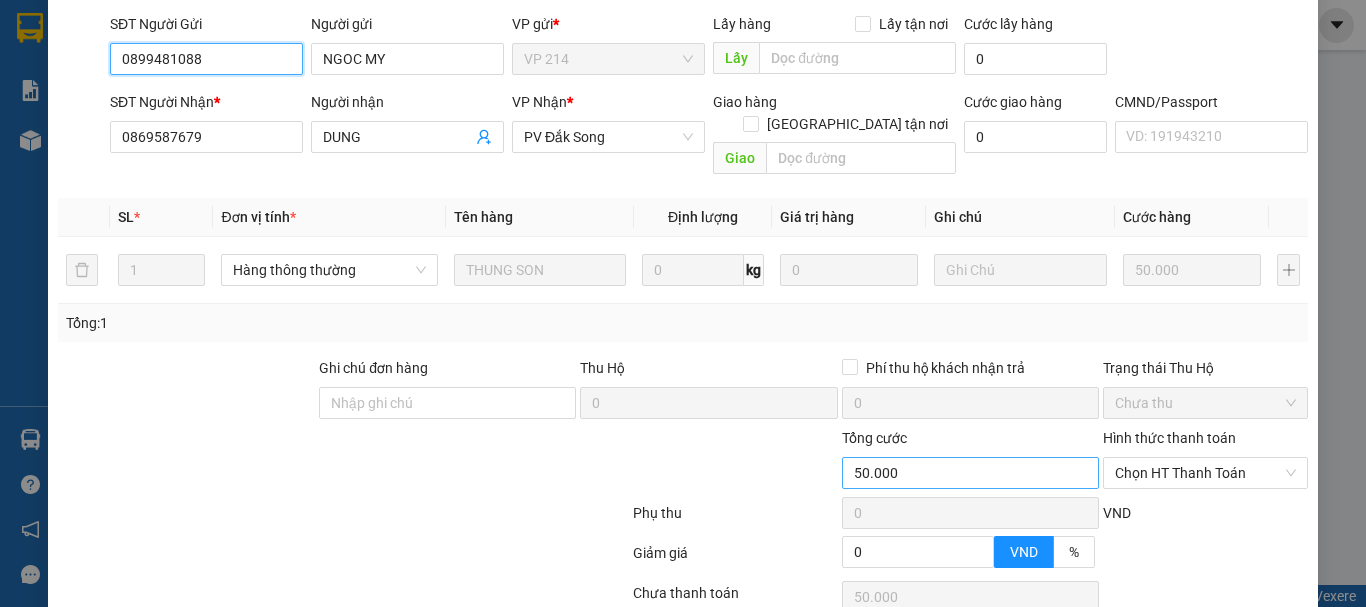 scroll, scrollTop: 340, scrollLeft: 0, axis: vertical 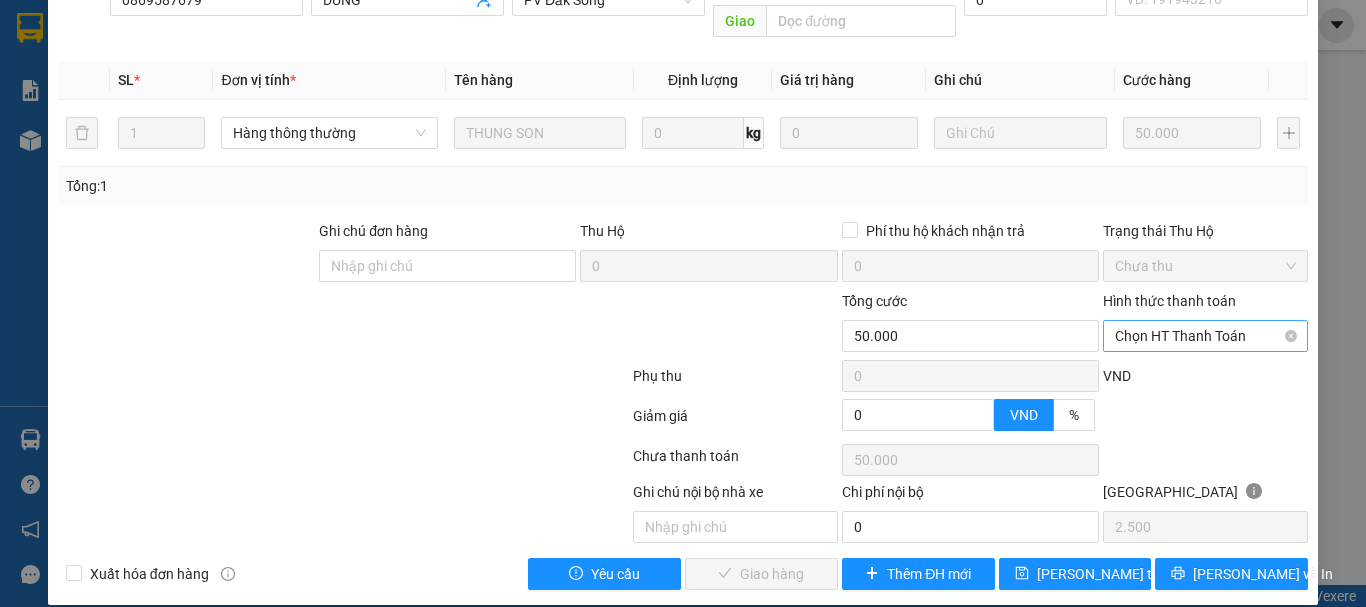 click on "Chọn HT Thanh Toán" at bounding box center [1205, 336] 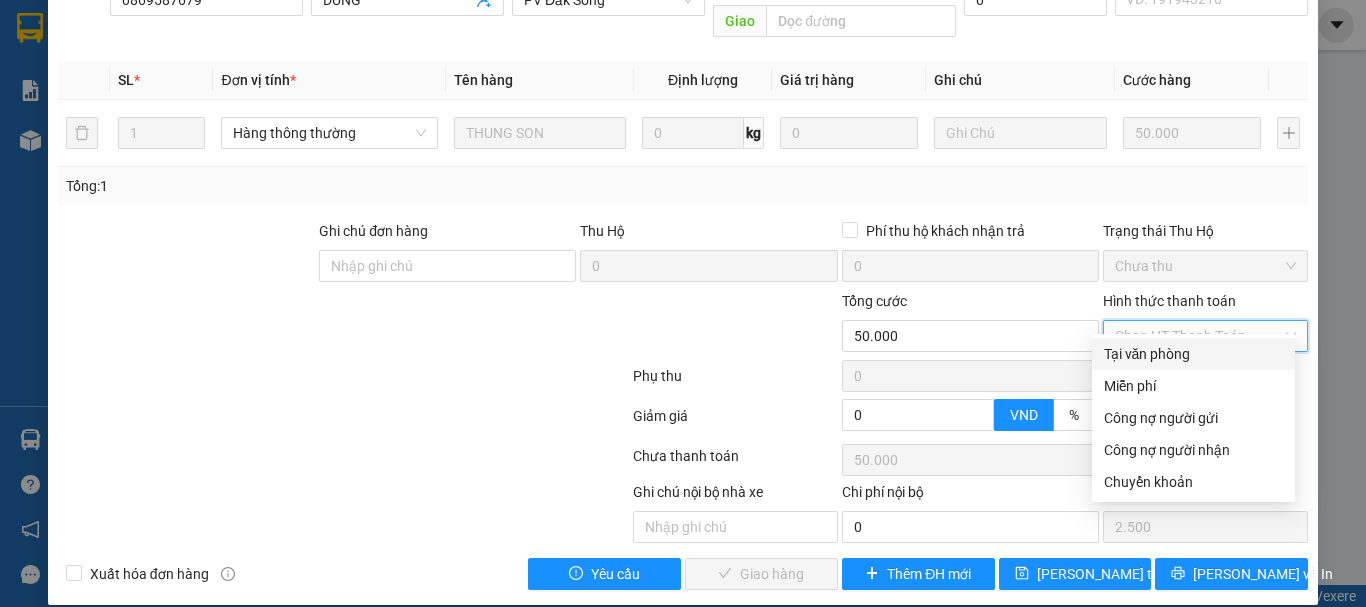click on "Tại văn phòng" at bounding box center [1193, 354] 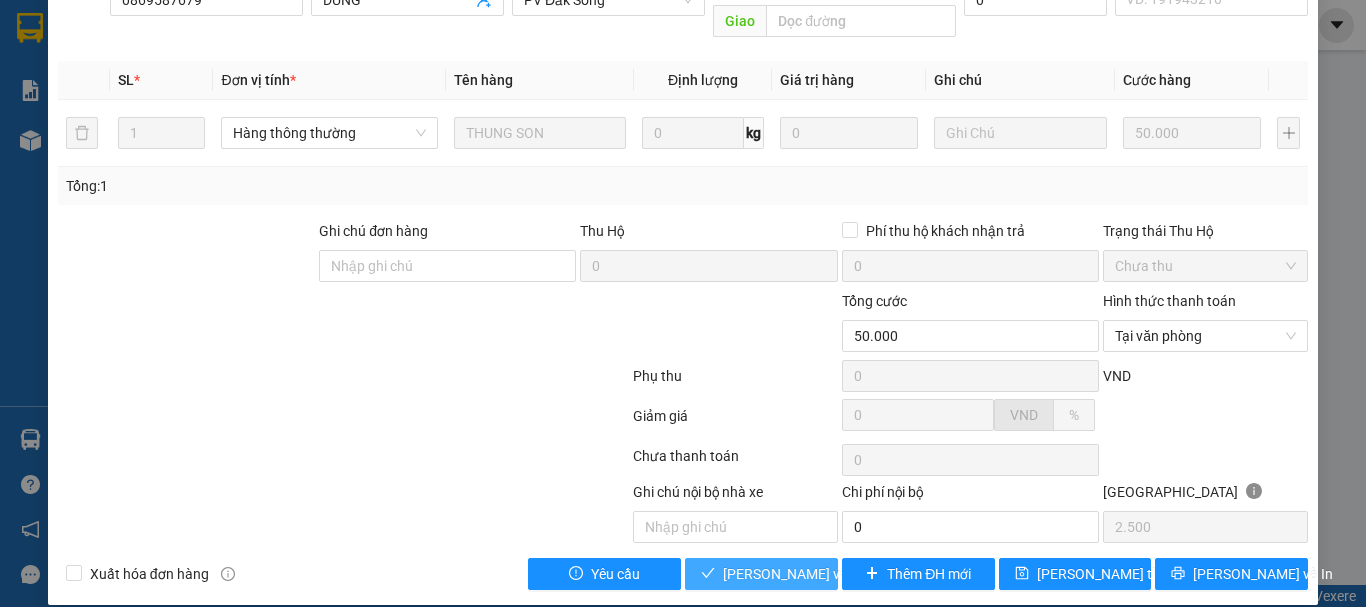 click on "[PERSON_NAME] và Giao hàng" at bounding box center [819, 574] 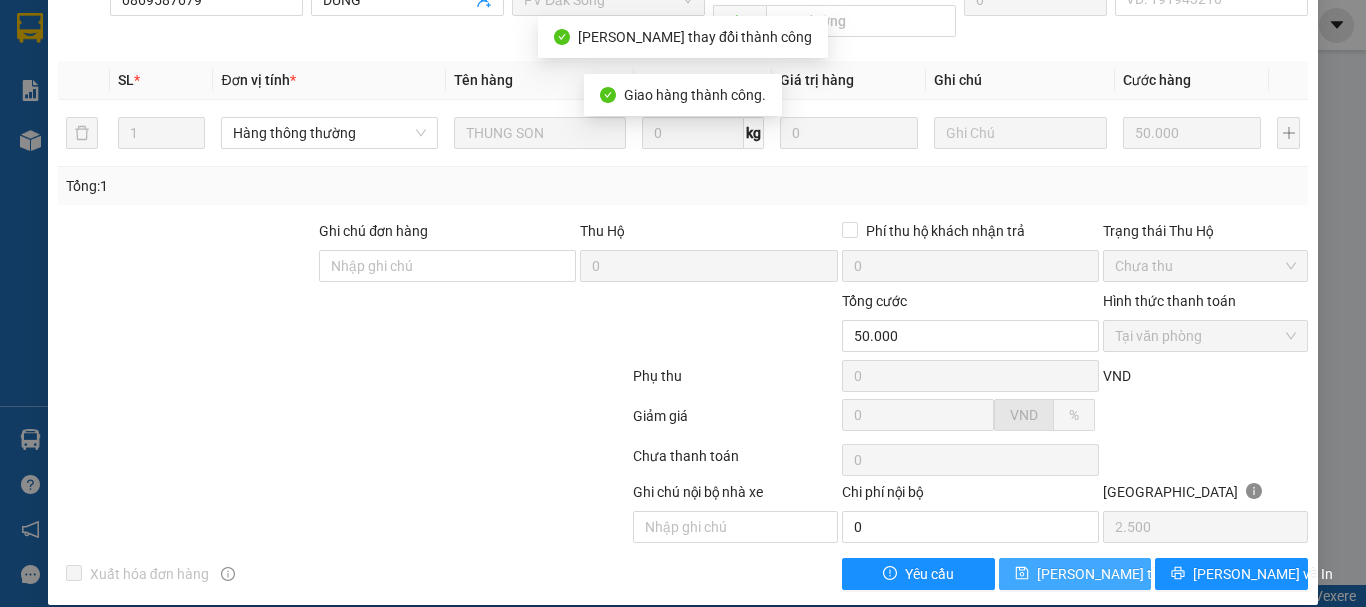 click on "[PERSON_NAME] thay đổi" at bounding box center [1117, 574] 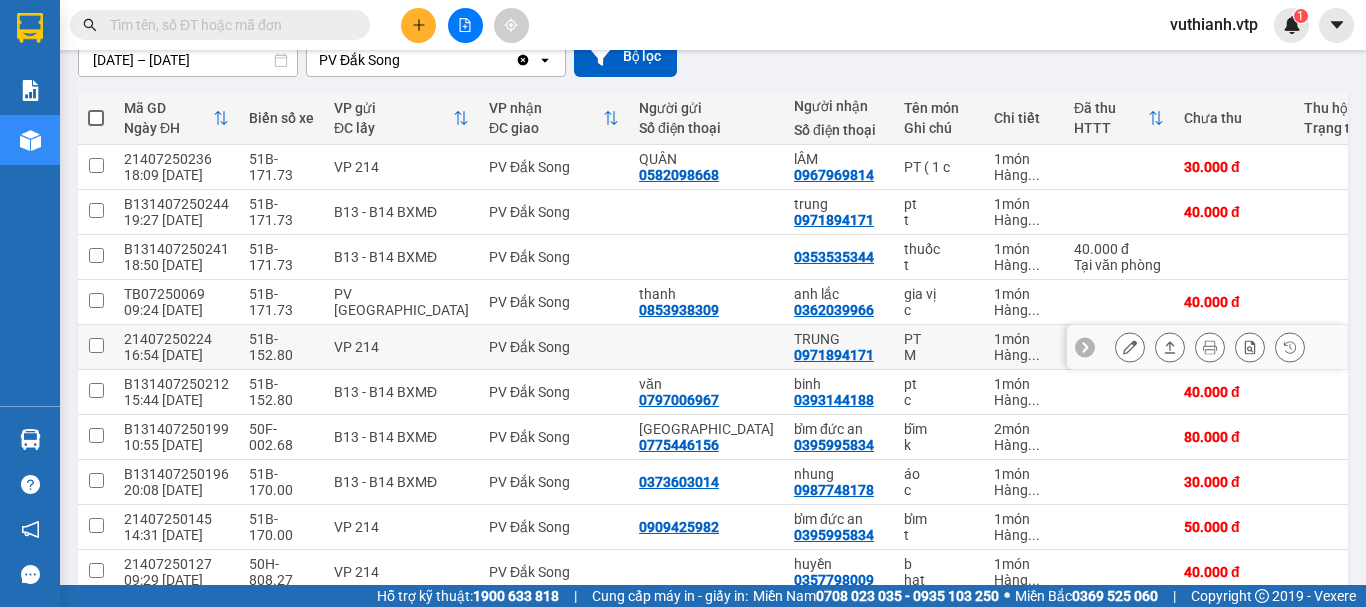 scroll, scrollTop: 290, scrollLeft: 0, axis: vertical 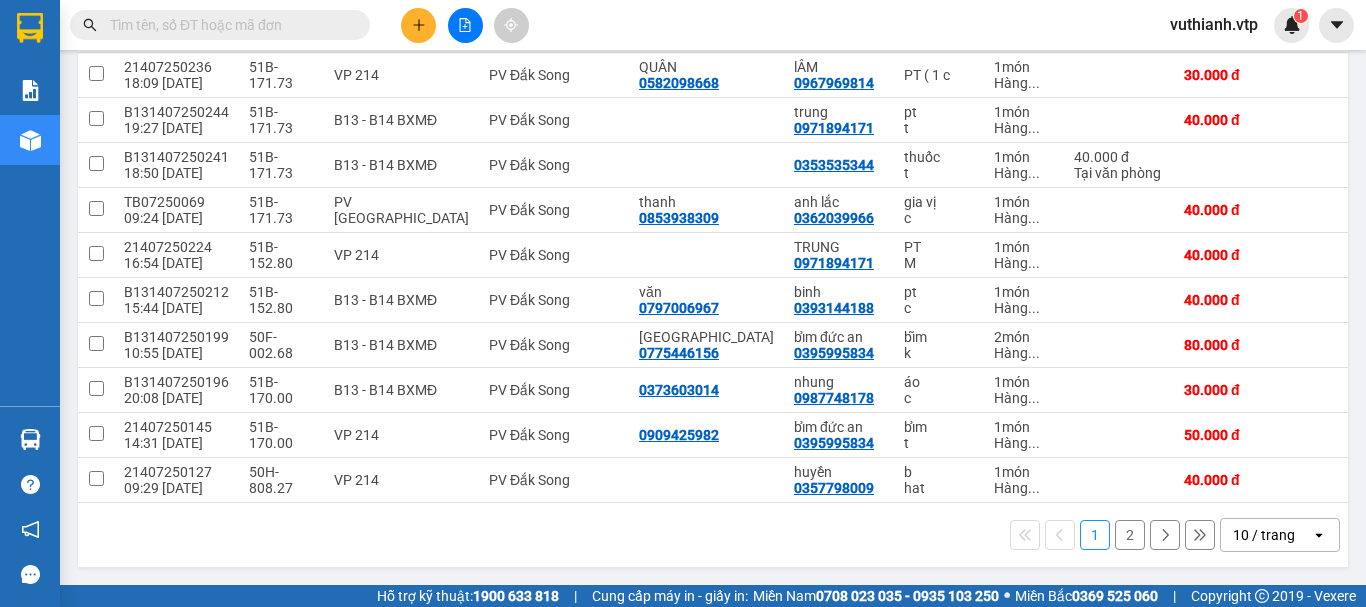 click on "2" at bounding box center [1130, 535] 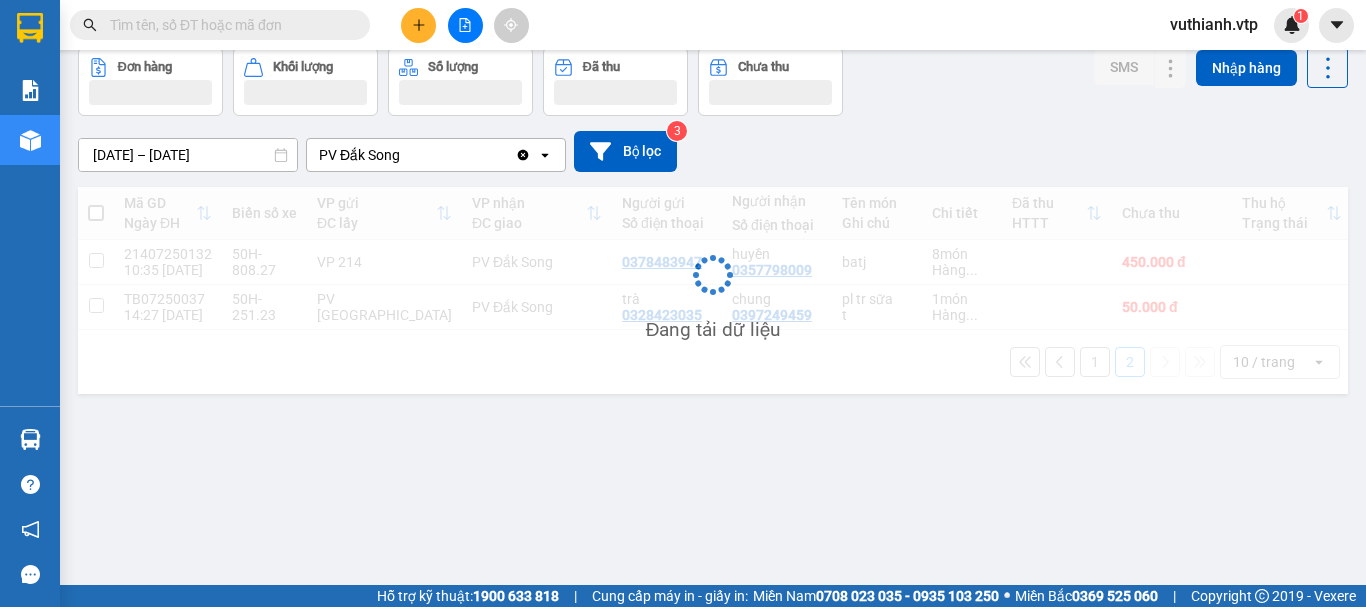 scroll, scrollTop: 92, scrollLeft: 0, axis: vertical 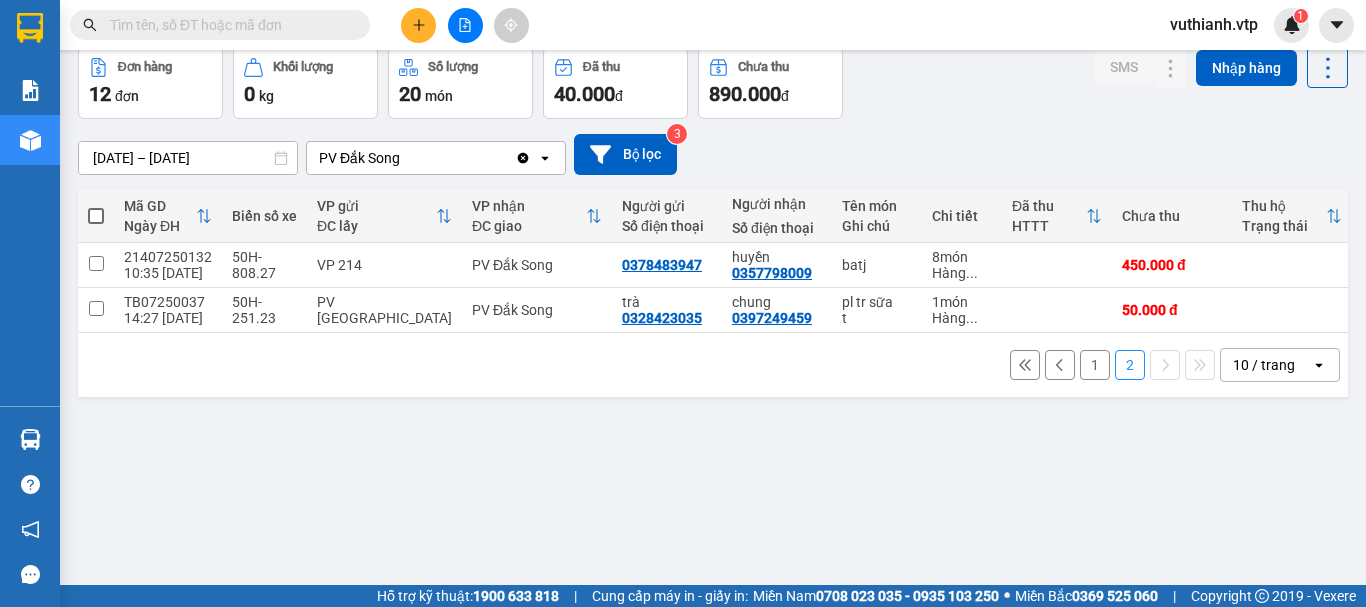 click 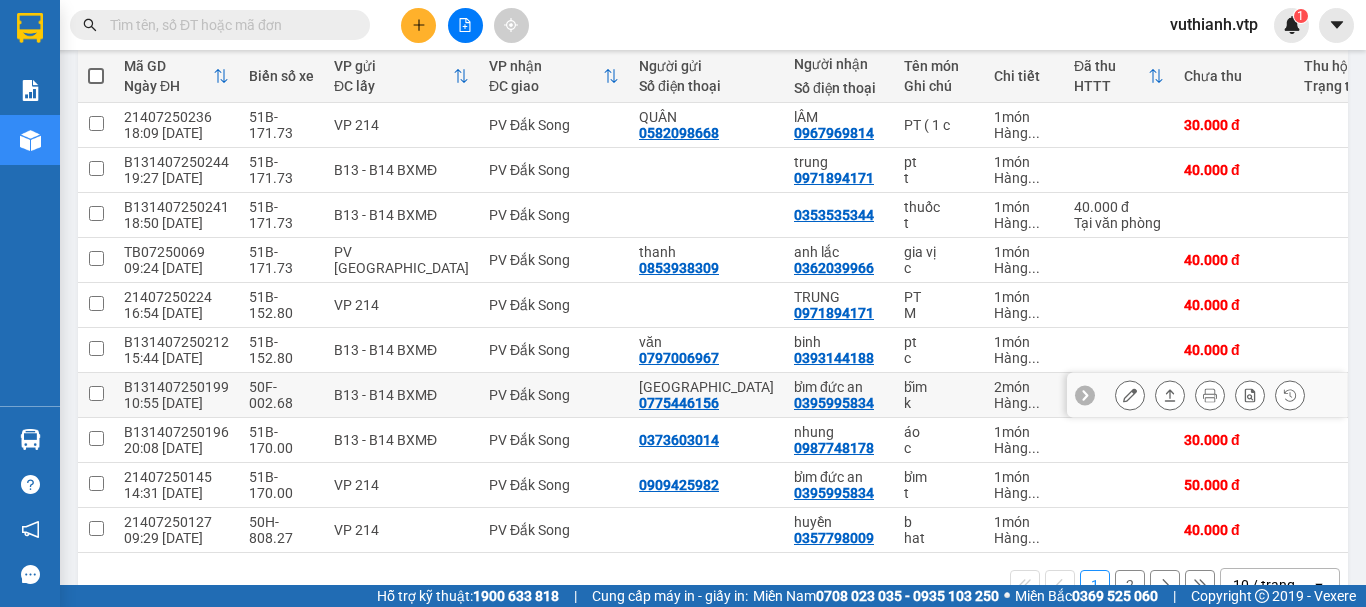 scroll, scrollTop: 190, scrollLeft: 0, axis: vertical 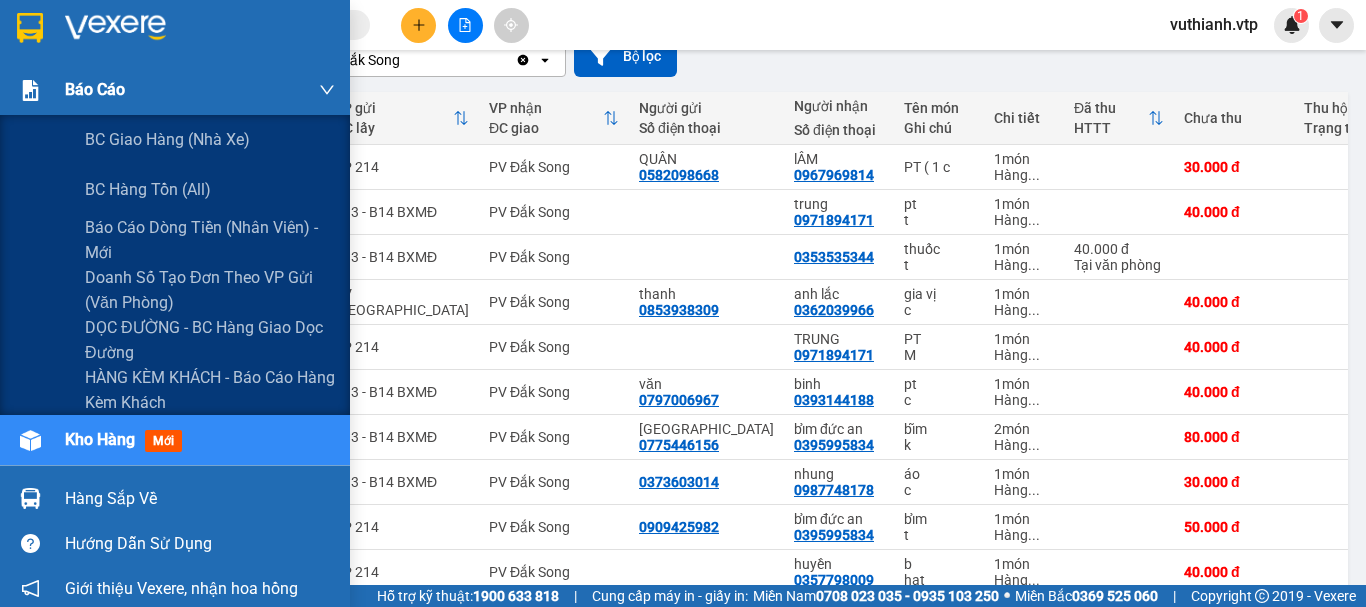 click on "Báo cáo" at bounding box center (175, 90) 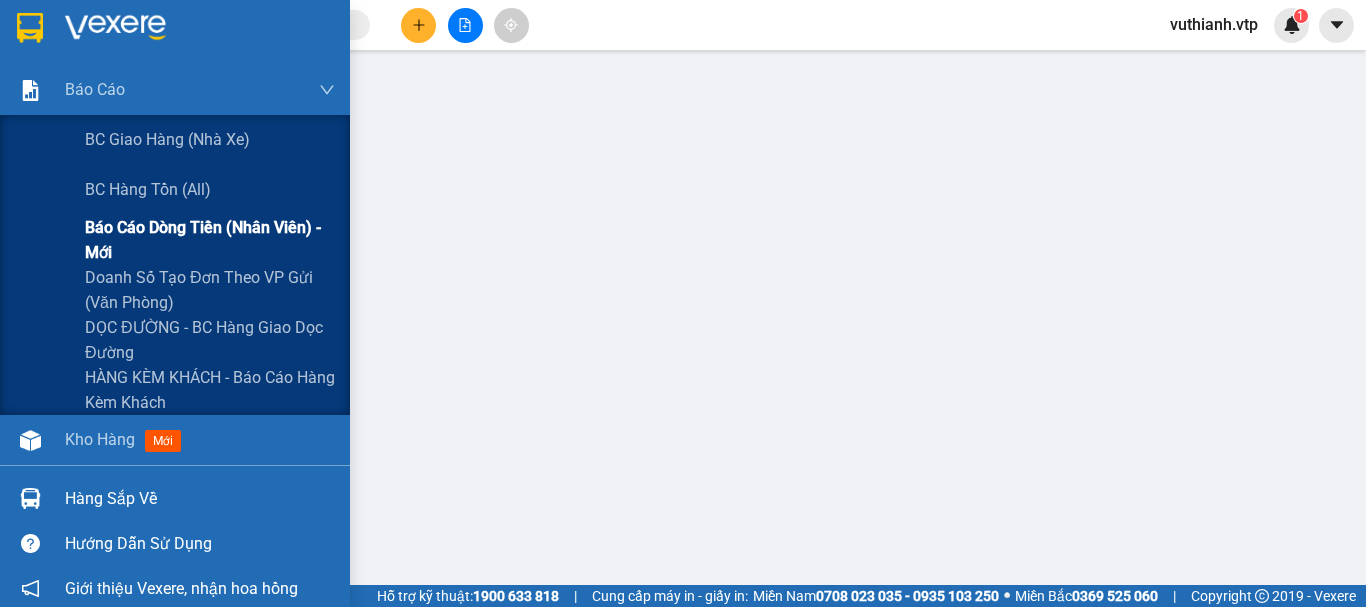 click on "Báo cáo dòng tiền (nhân viên) - mới" at bounding box center (210, 240) 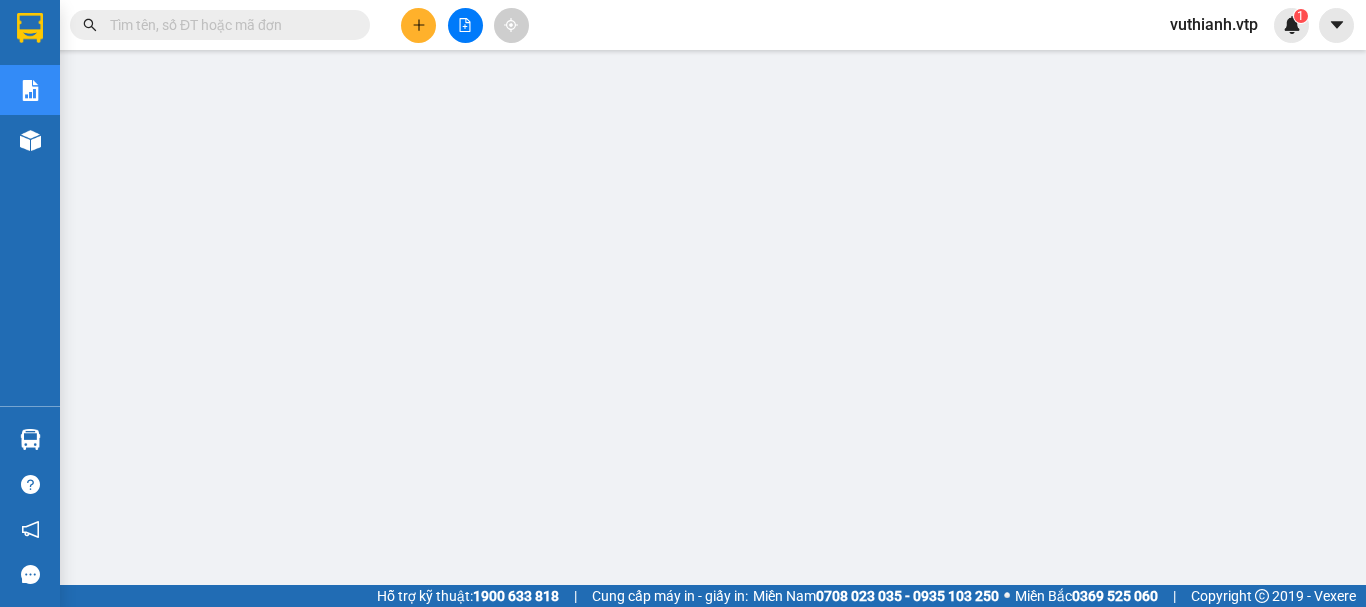 scroll, scrollTop: 0, scrollLeft: 0, axis: both 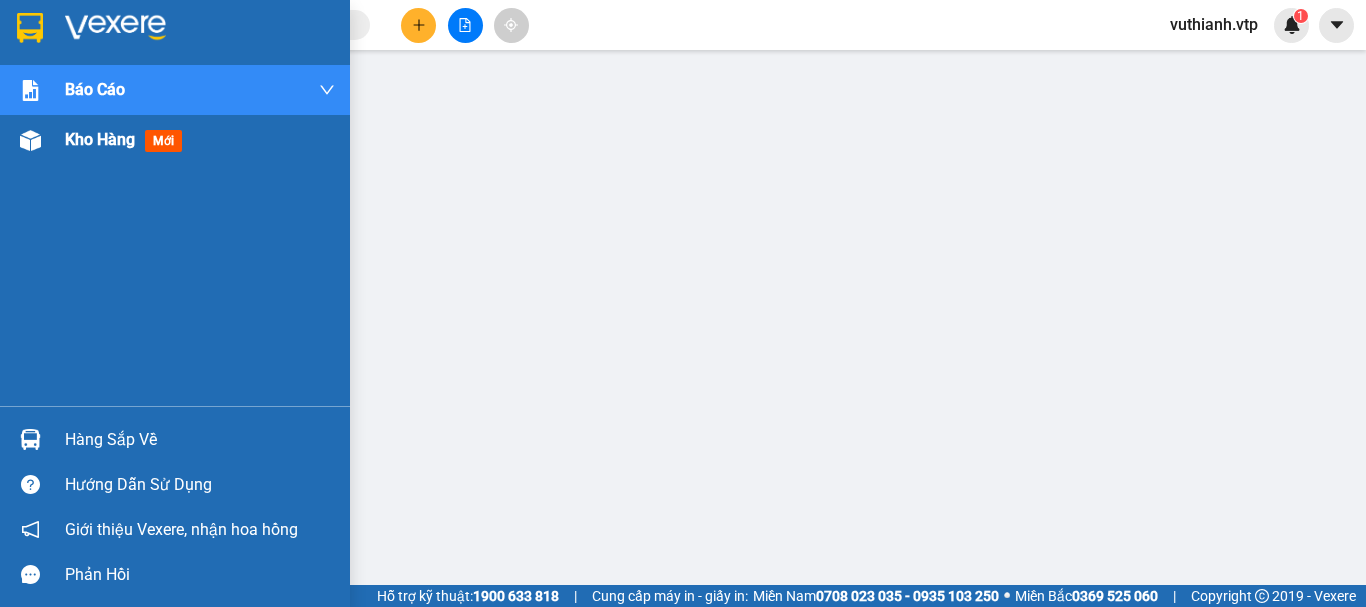 click on "Kho hàng" at bounding box center (100, 139) 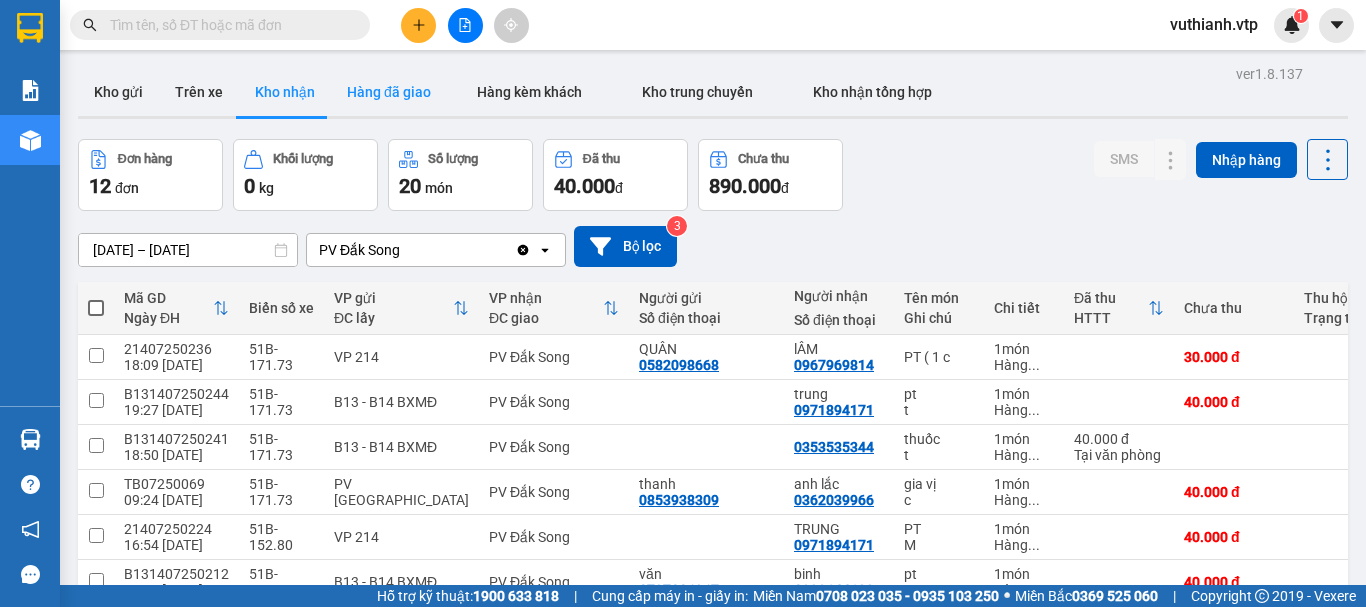 click on "Hàng đã giao" at bounding box center (389, 92) 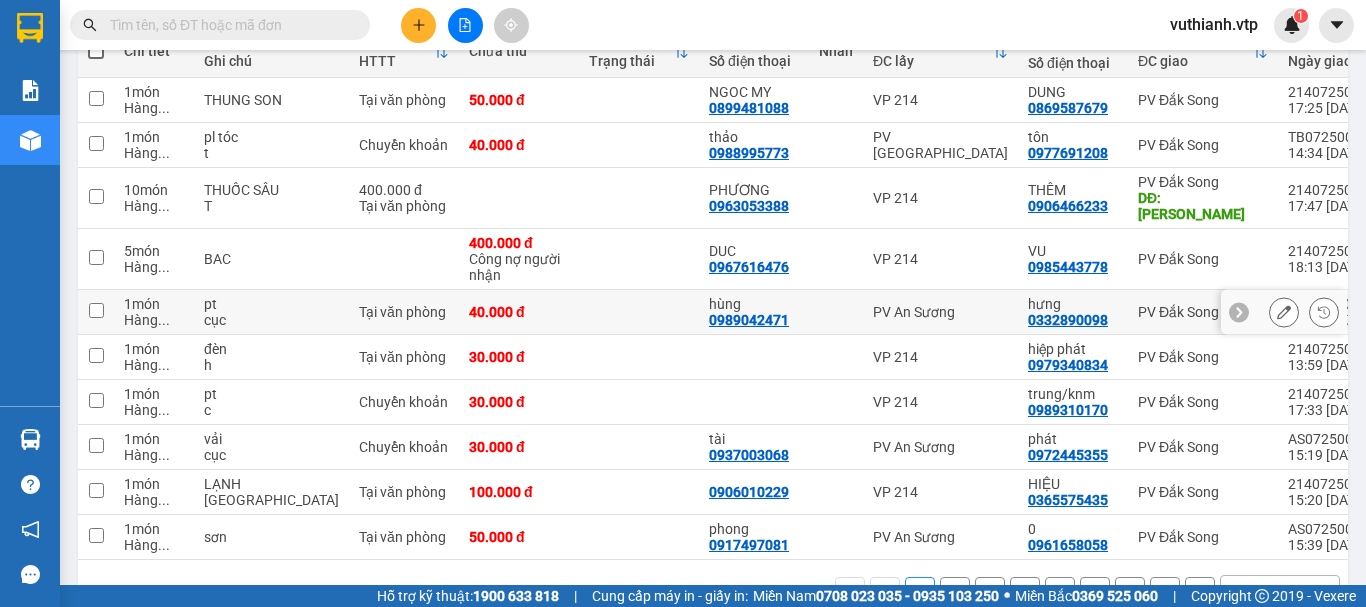 scroll, scrollTop: 222, scrollLeft: 0, axis: vertical 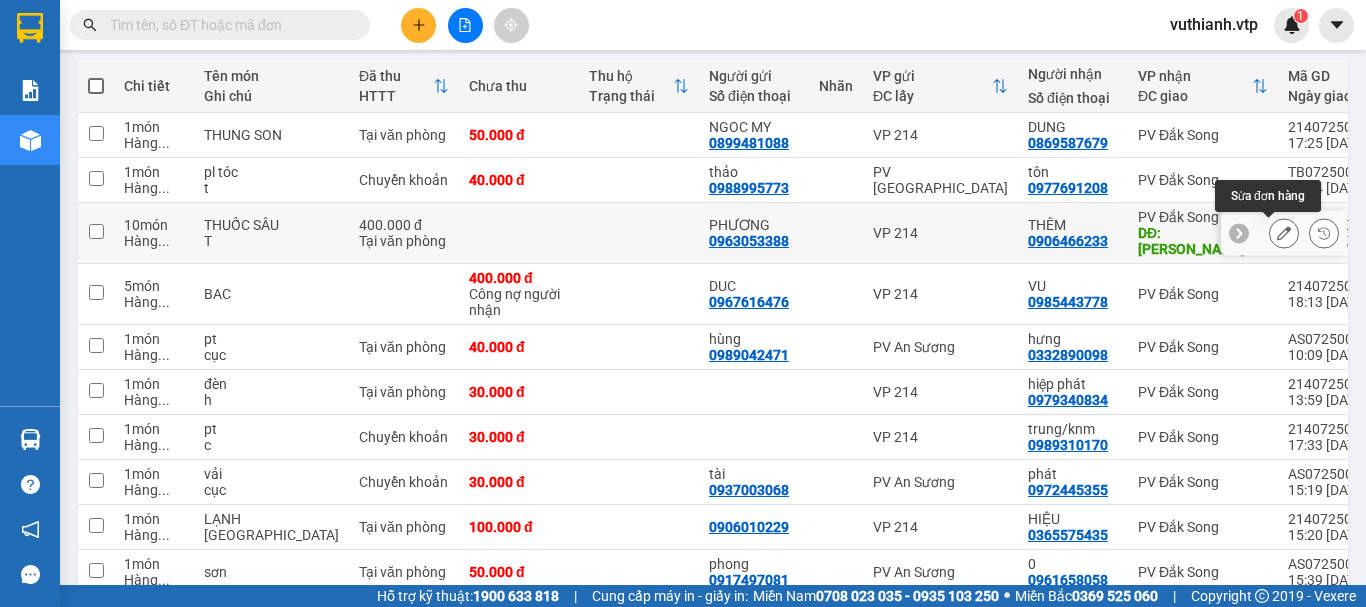 click 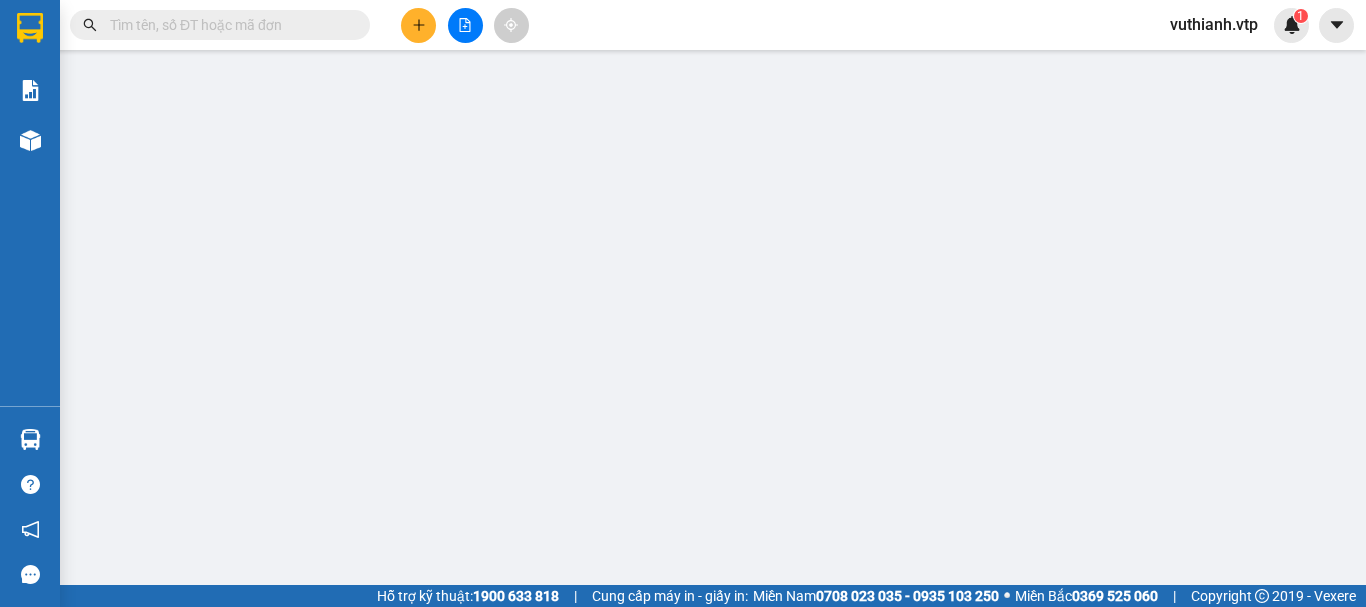 type on "0963053388" 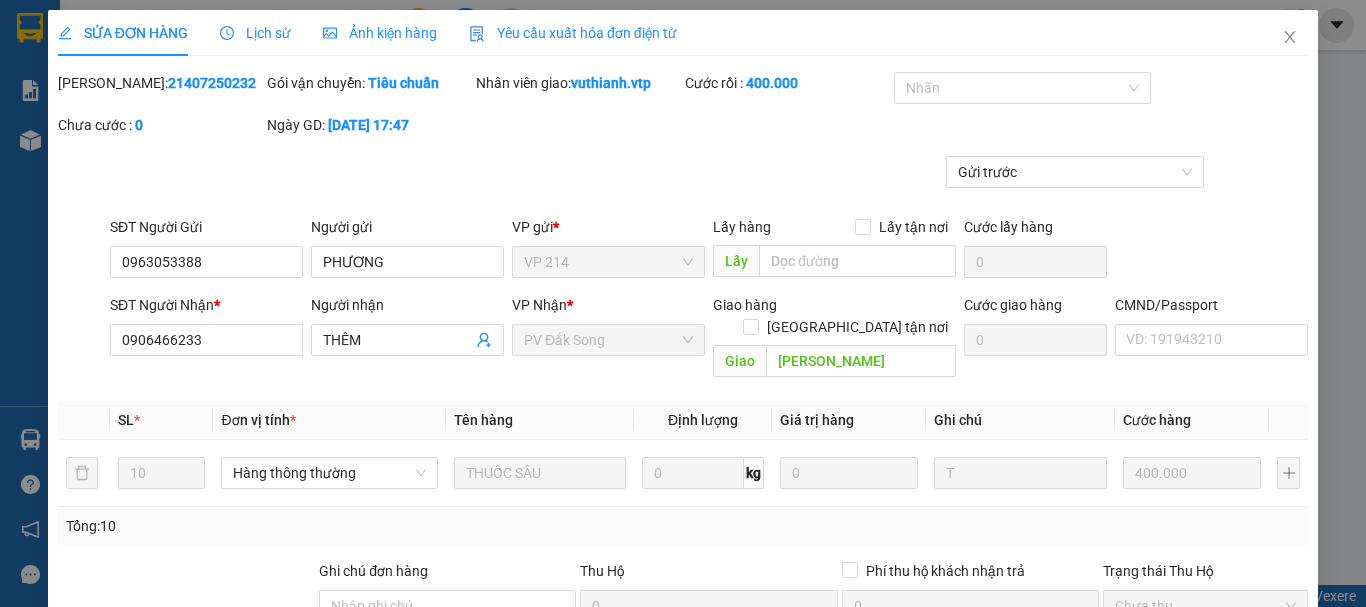 scroll, scrollTop: 0, scrollLeft: 0, axis: both 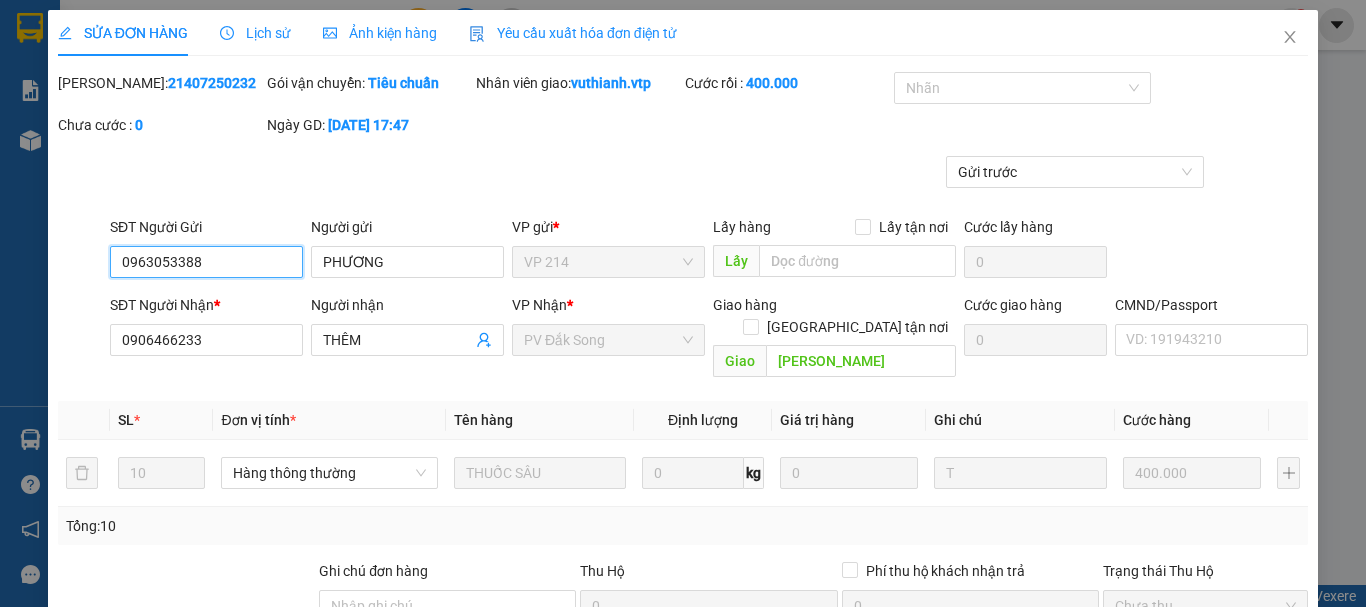 type on "20.000" 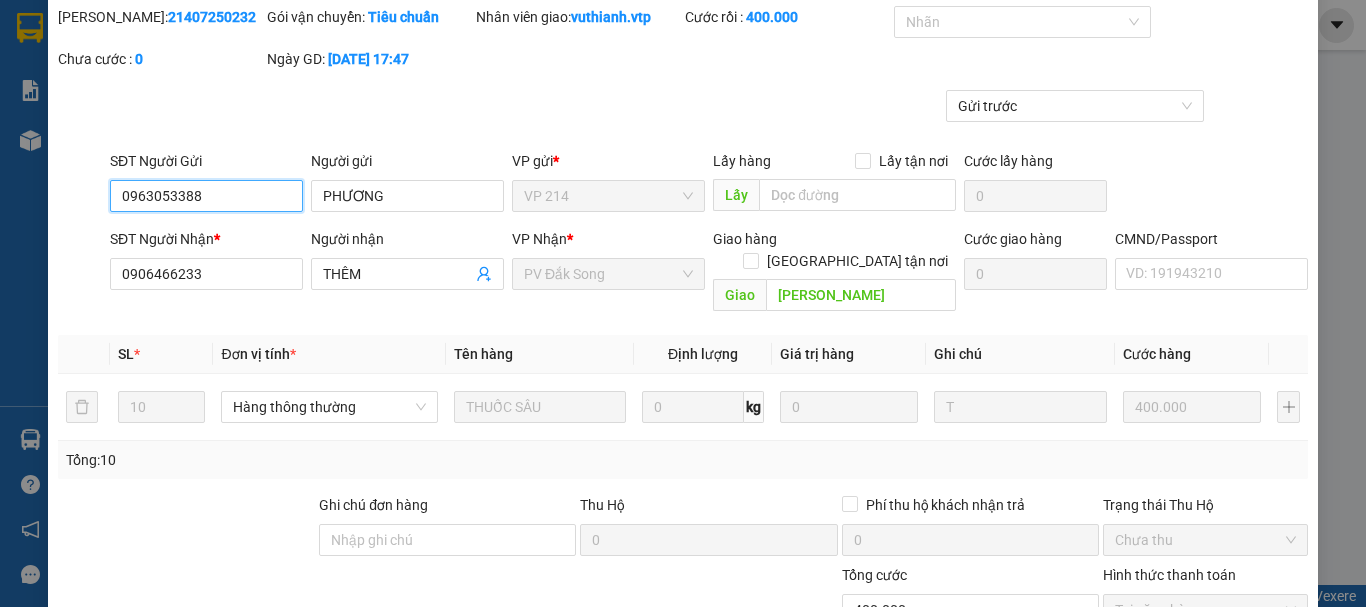 scroll, scrollTop: 0, scrollLeft: 0, axis: both 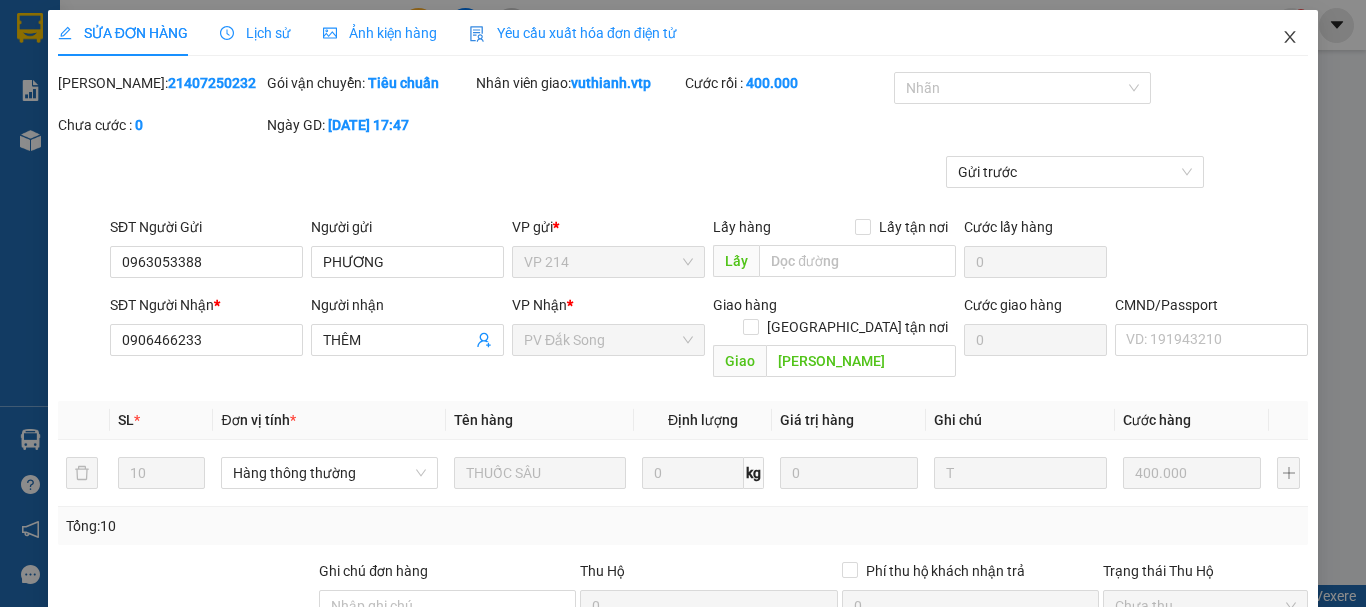 click 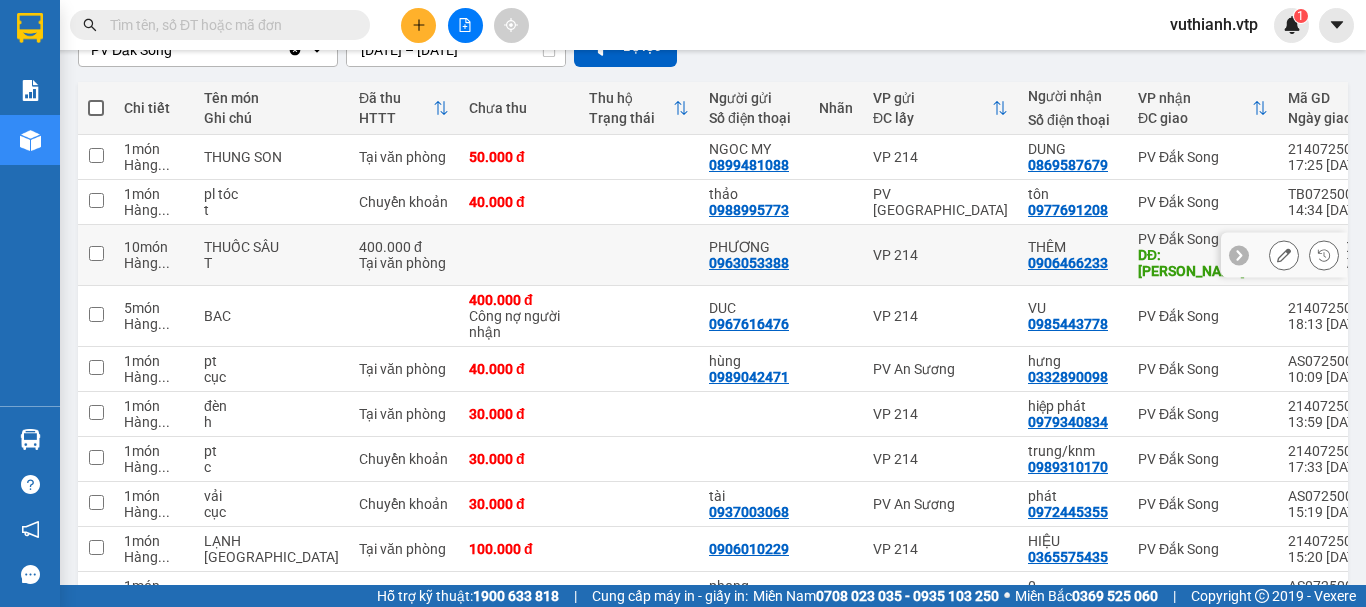 scroll, scrollTop: 222, scrollLeft: 0, axis: vertical 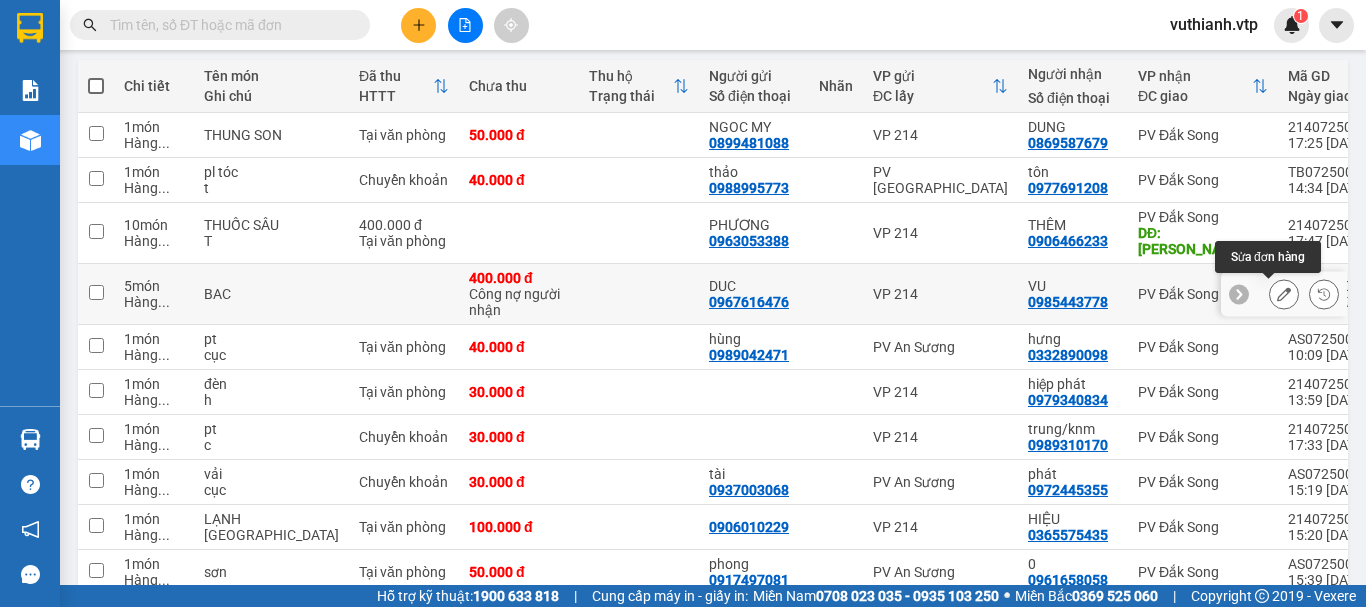click at bounding box center [1284, 294] 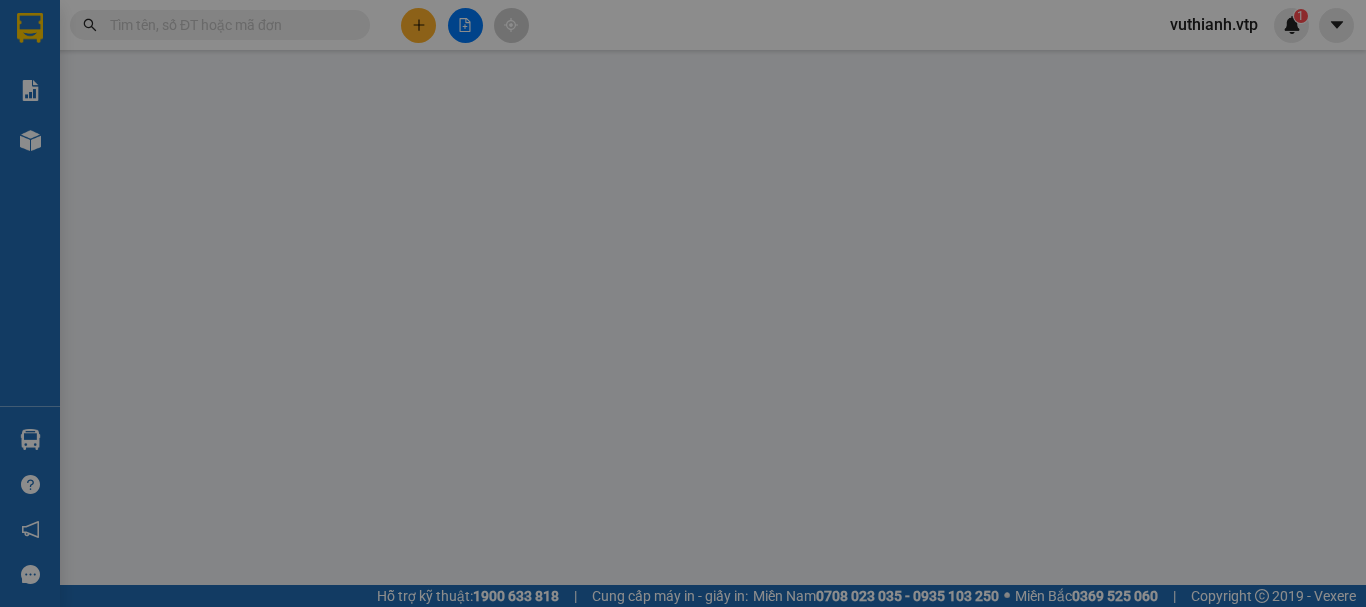 scroll, scrollTop: 0, scrollLeft: 0, axis: both 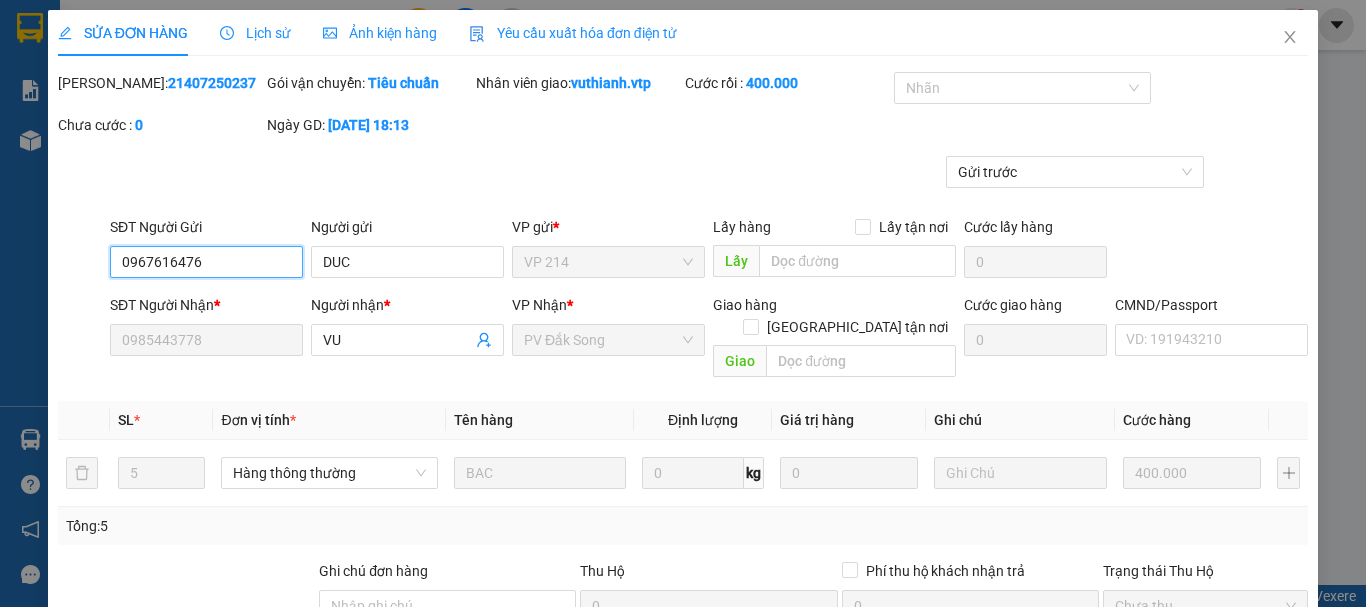 type on "20.000" 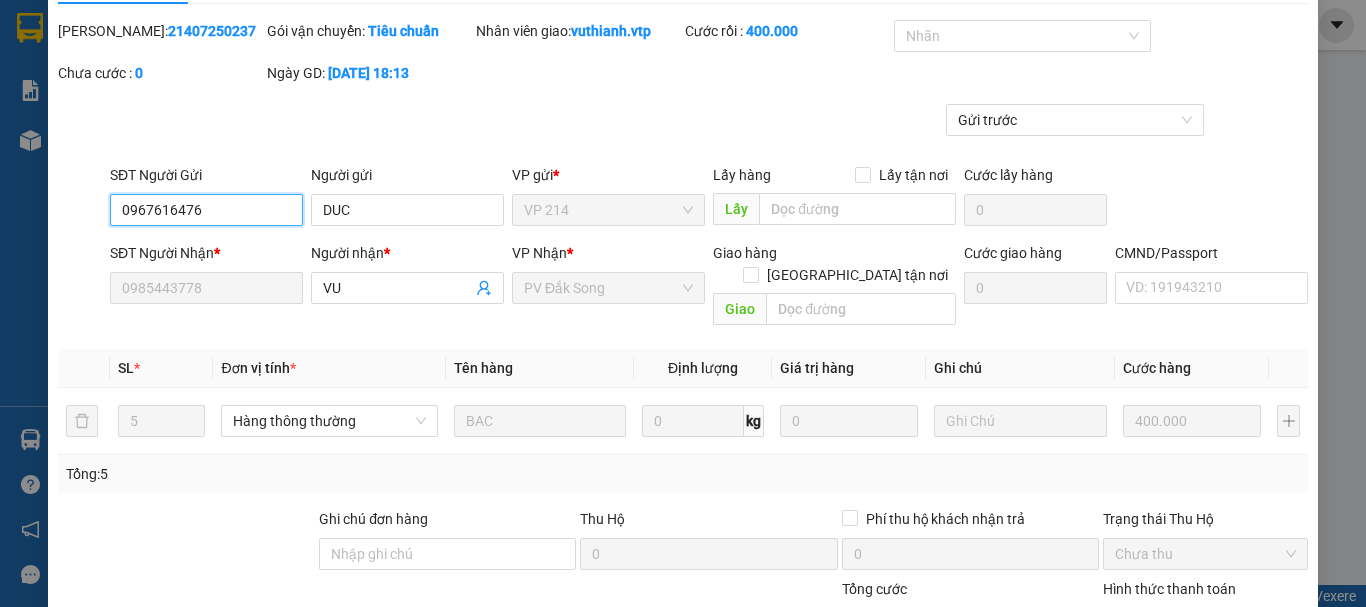 scroll, scrollTop: 0, scrollLeft: 0, axis: both 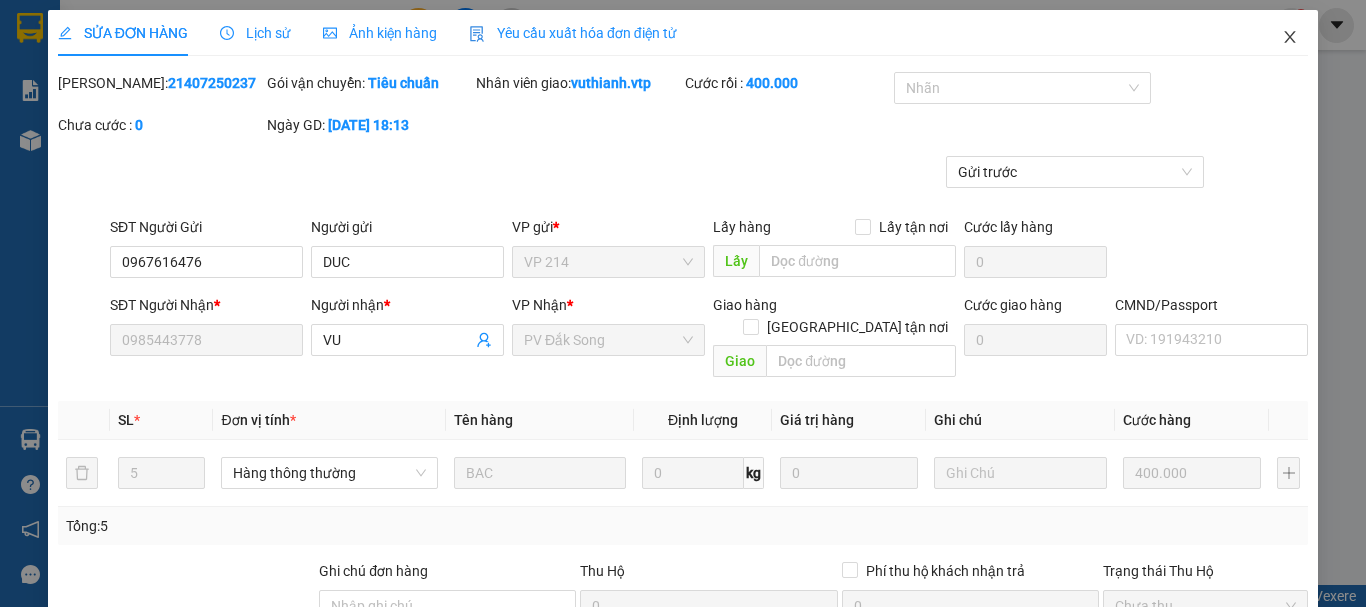 click 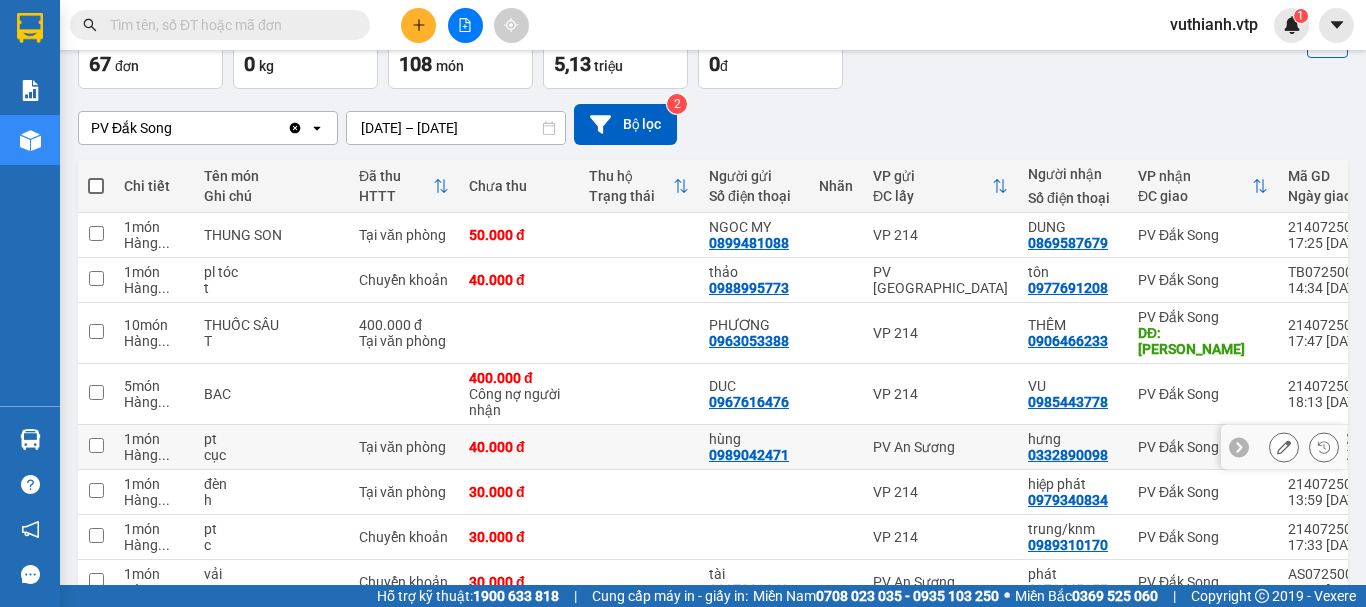 scroll, scrollTop: 22, scrollLeft: 0, axis: vertical 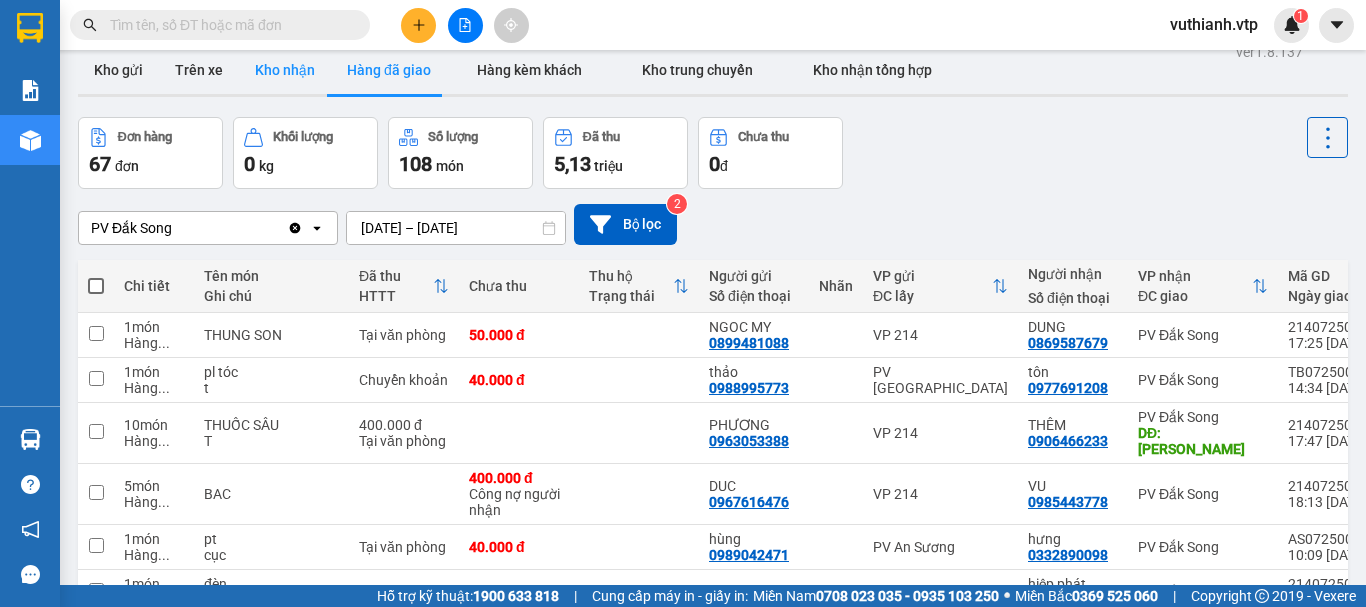drag, startPoint x: 207, startPoint y: 75, endPoint x: 295, endPoint y: 71, distance: 88.09086 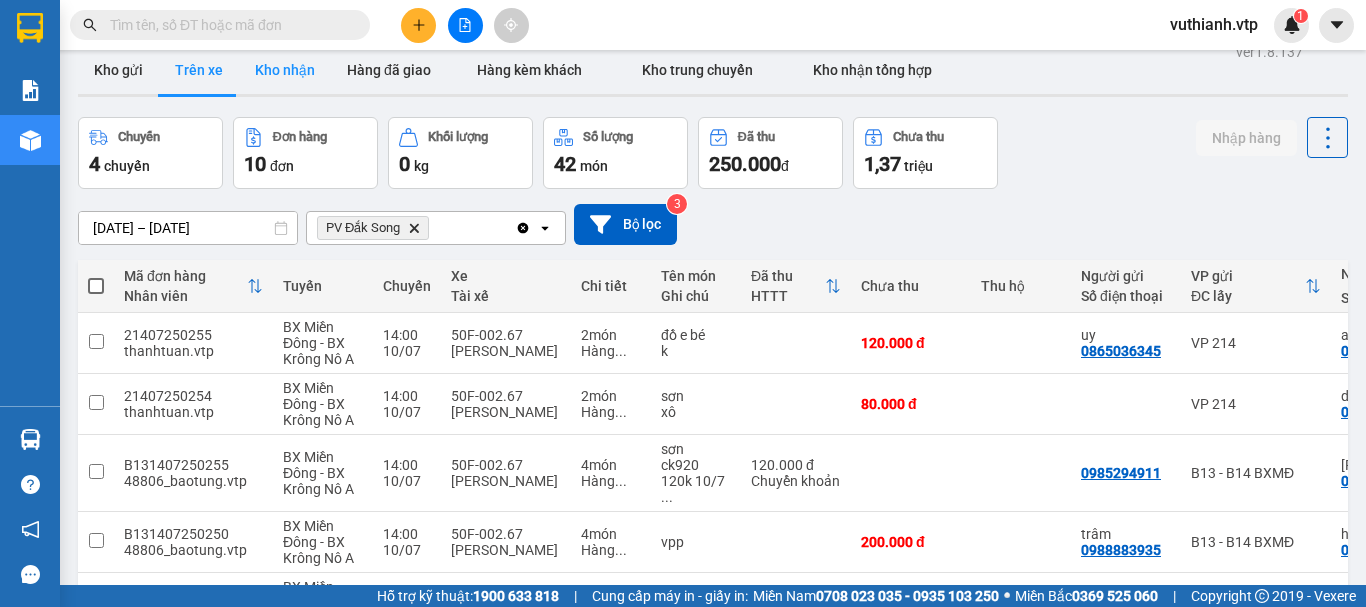 click on "Kho nhận" at bounding box center (285, 70) 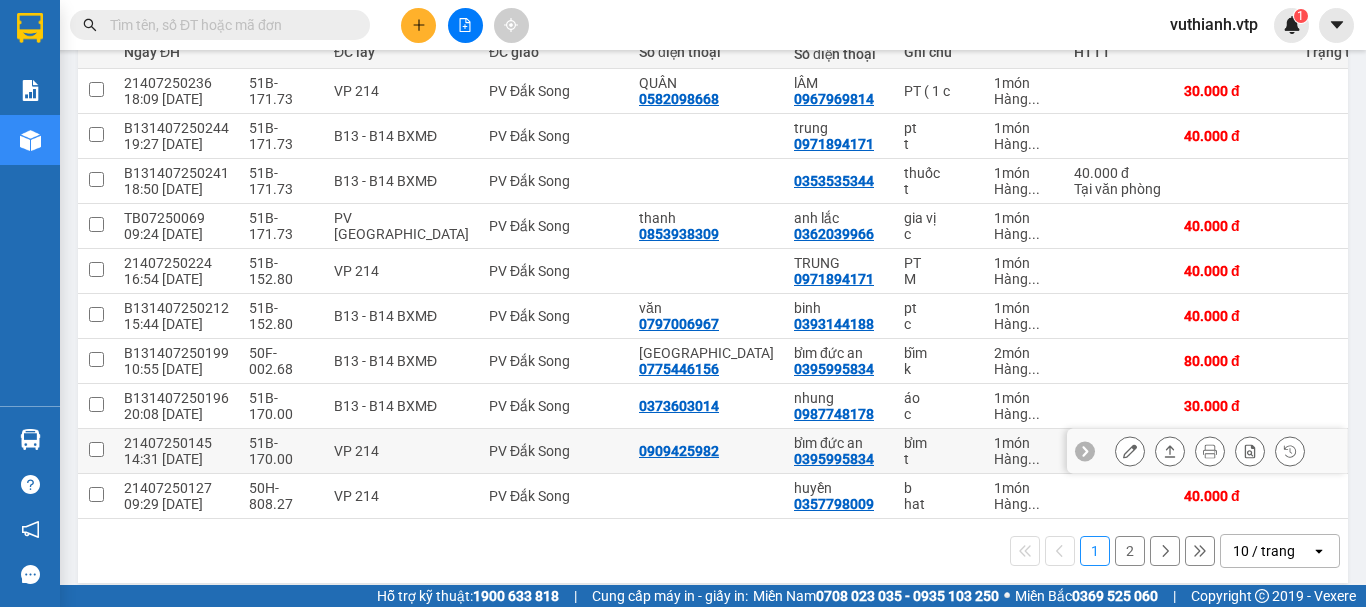 scroll, scrollTop: 290, scrollLeft: 0, axis: vertical 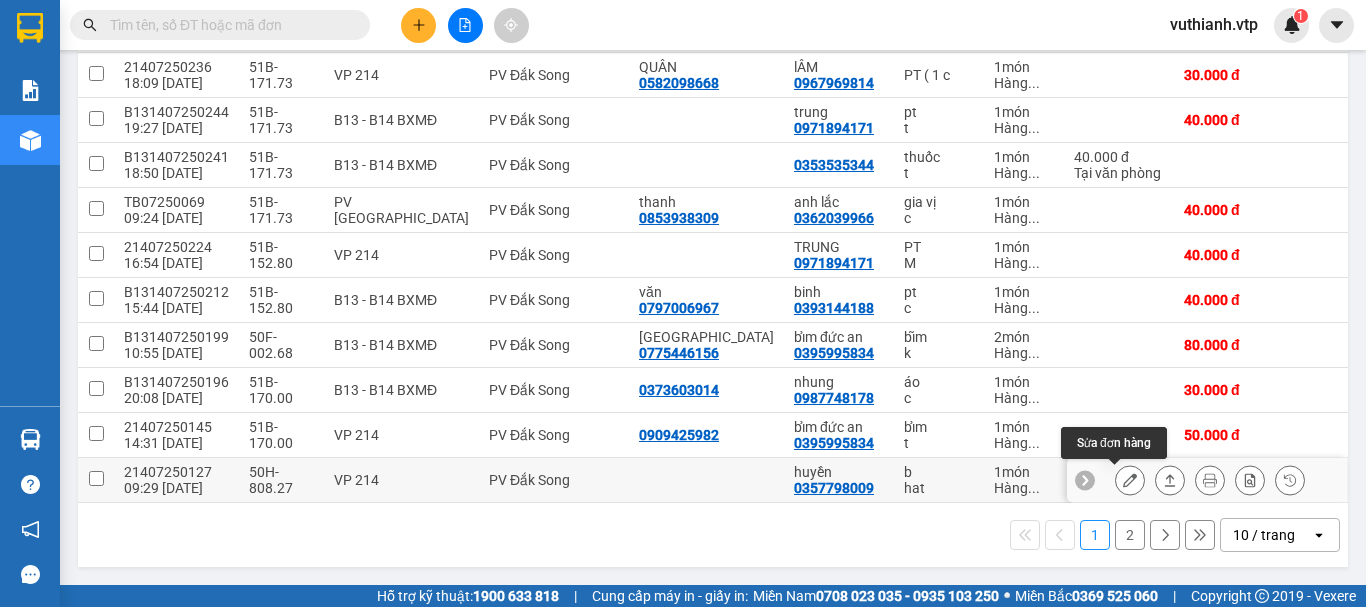 click at bounding box center [1130, 480] 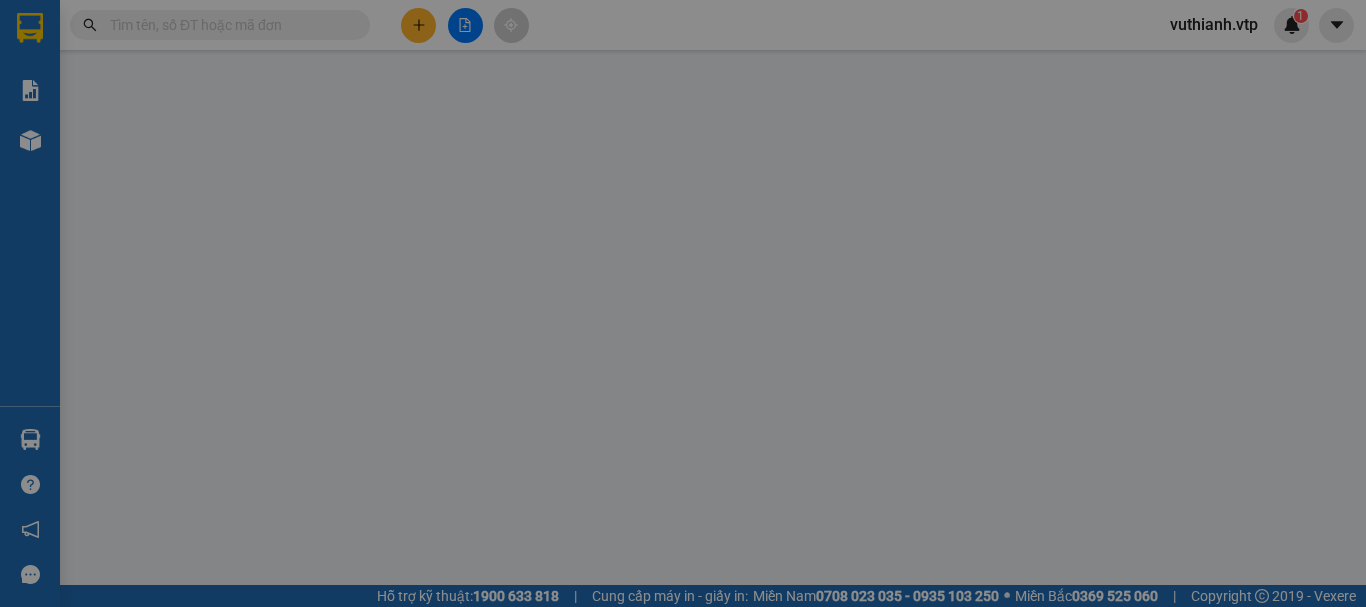 scroll, scrollTop: 0, scrollLeft: 0, axis: both 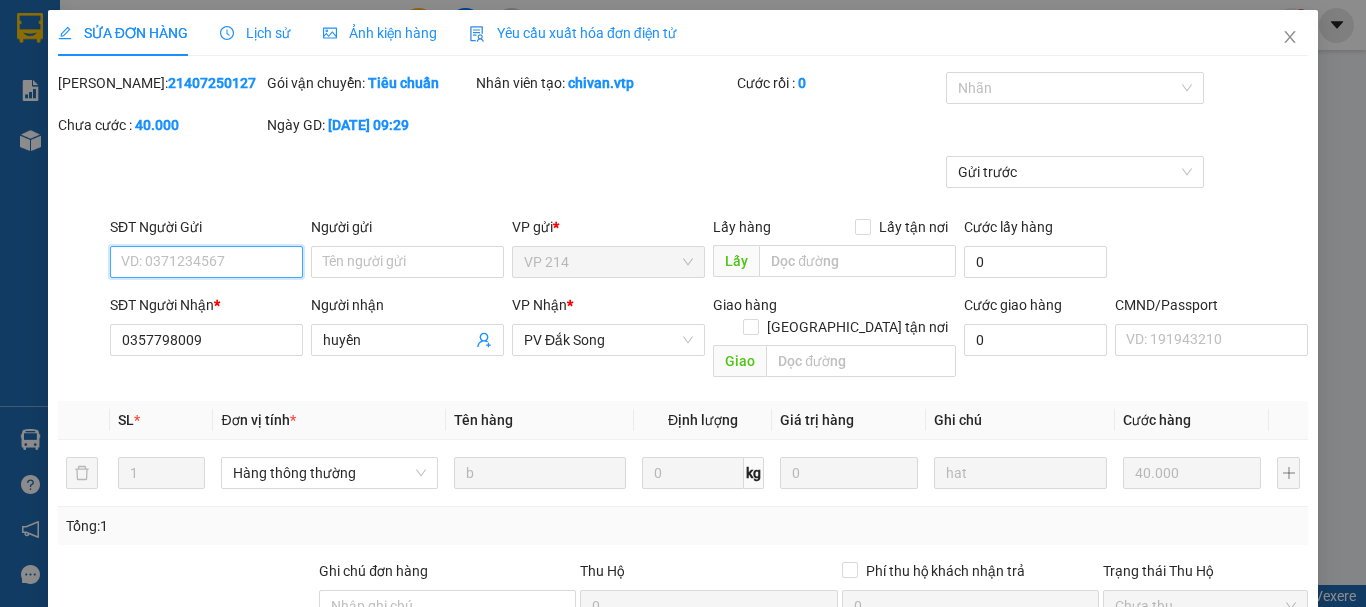 type on "2.000" 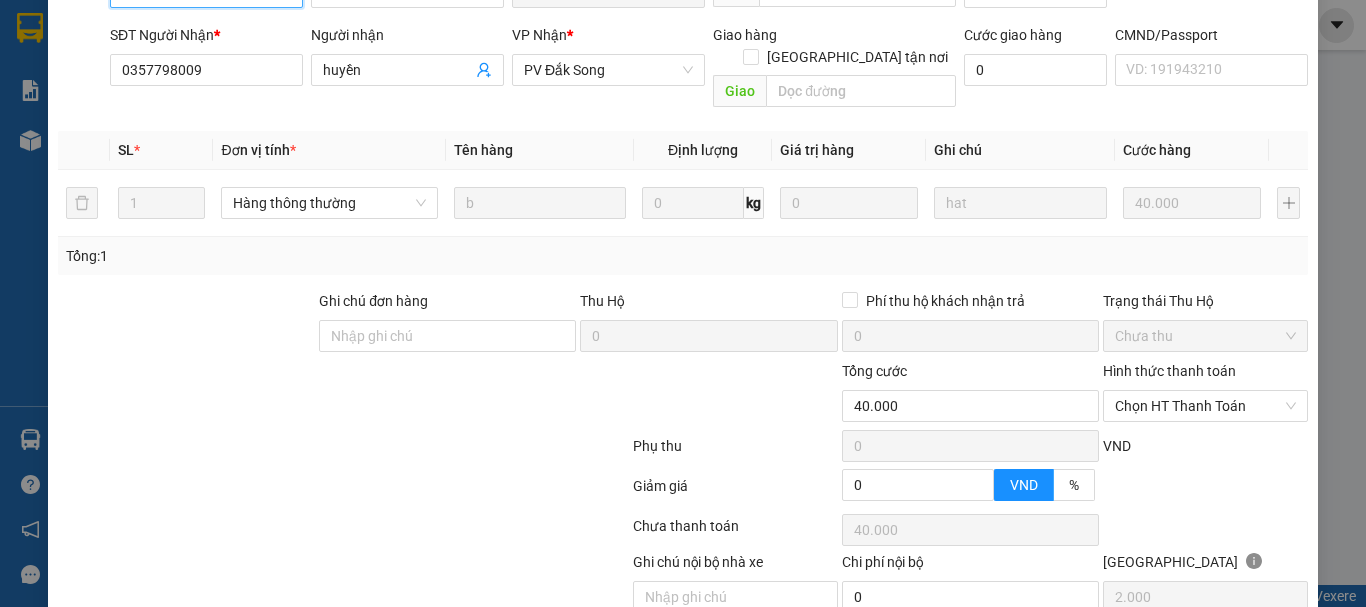 scroll, scrollTop: 340, scrollLeft: 0, axis: vertical 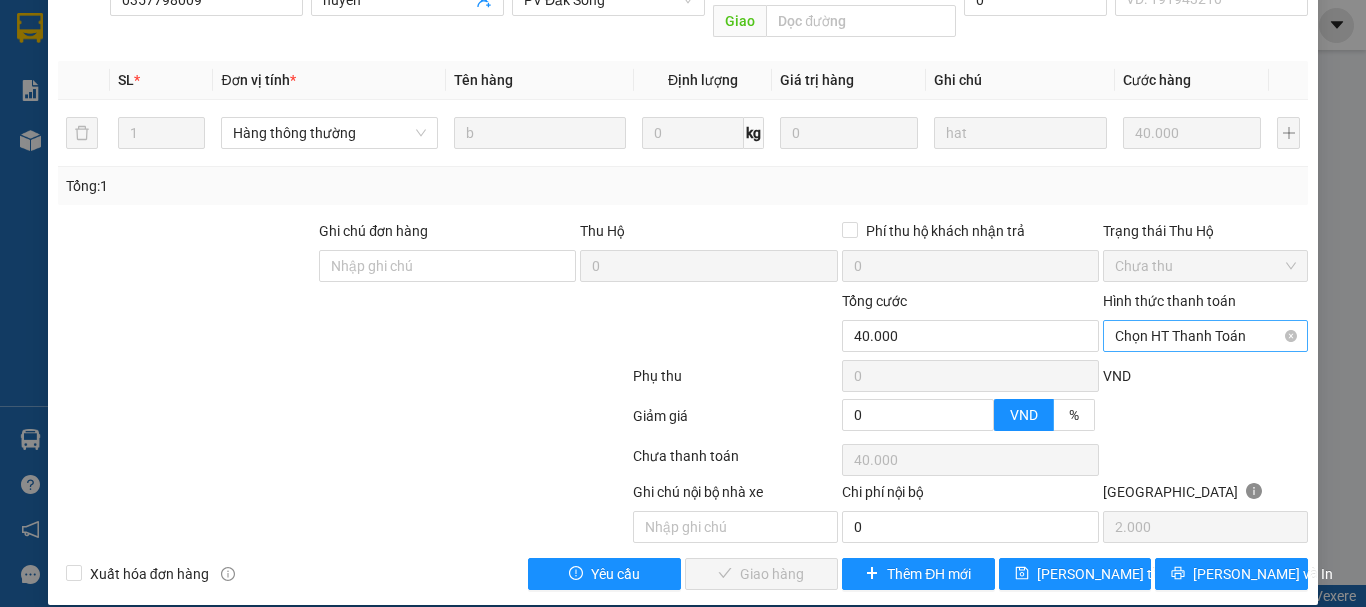 click on "Chọn HT Thanh Toán" at bounding box center (1205, 336) 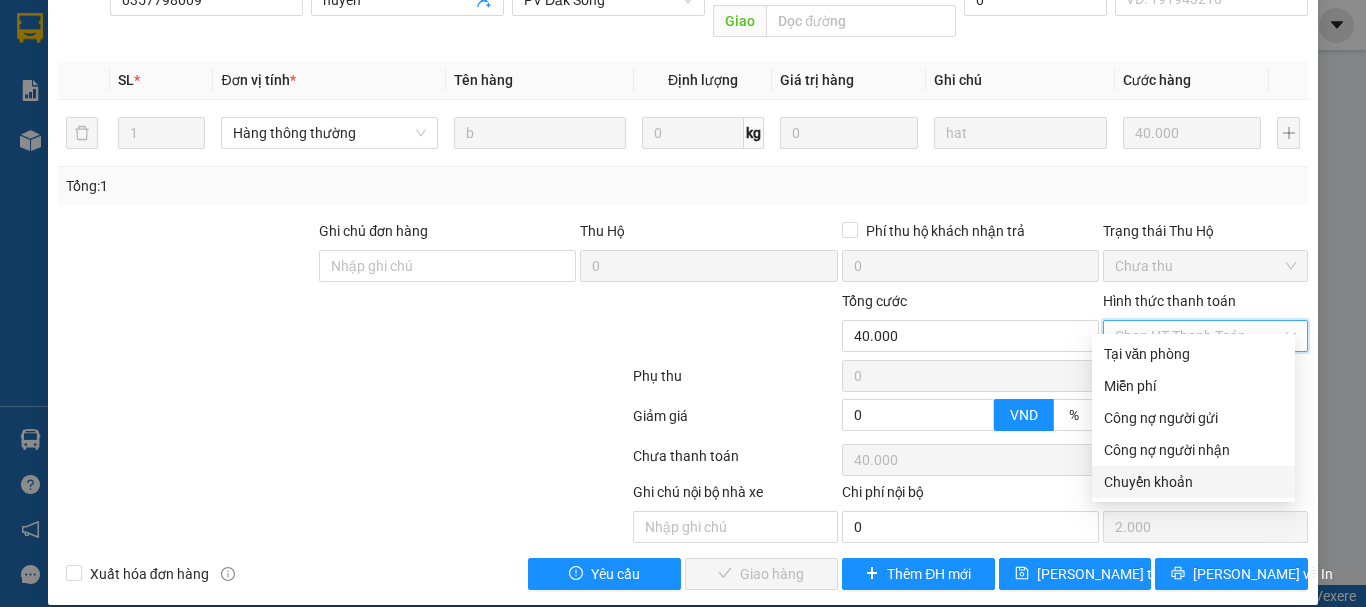 click on "Chuyển khoản" at bounding box center [1193, 482] 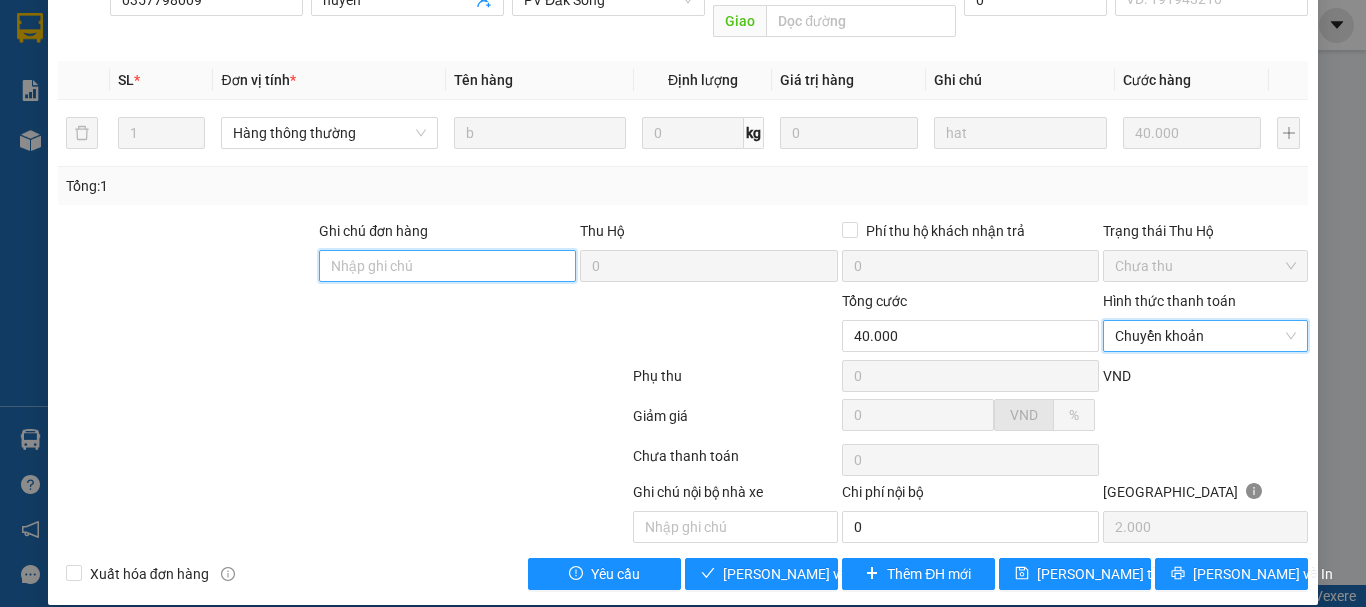 click on "Ghi chú đơn hàng" at bounding box center (447, 266) 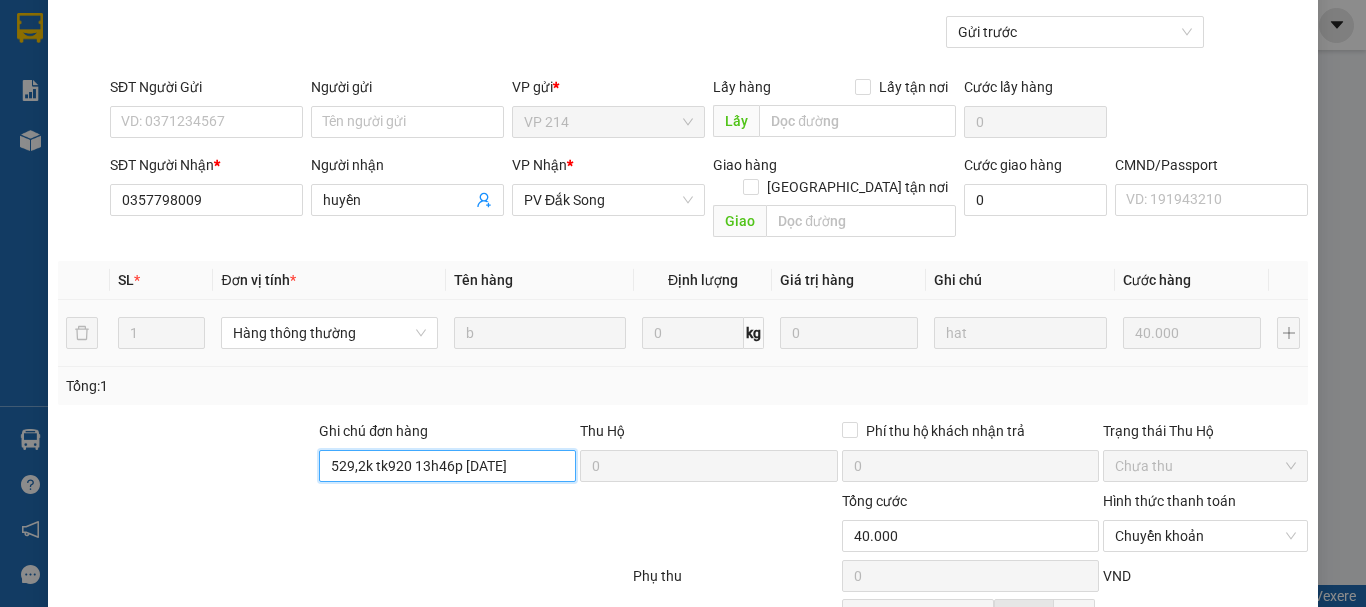scroll, scrollTop: 340, scrollLeft: 0, axis: vertical 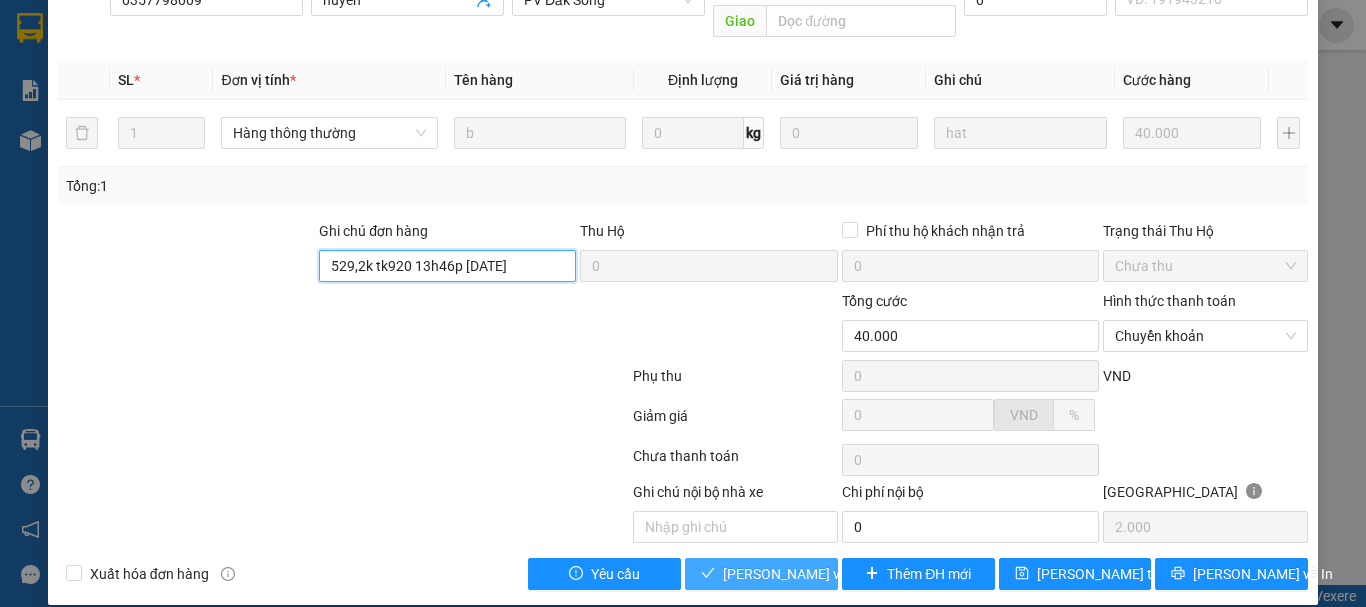 type on "529,2k tk920 13h46p [DATE]" 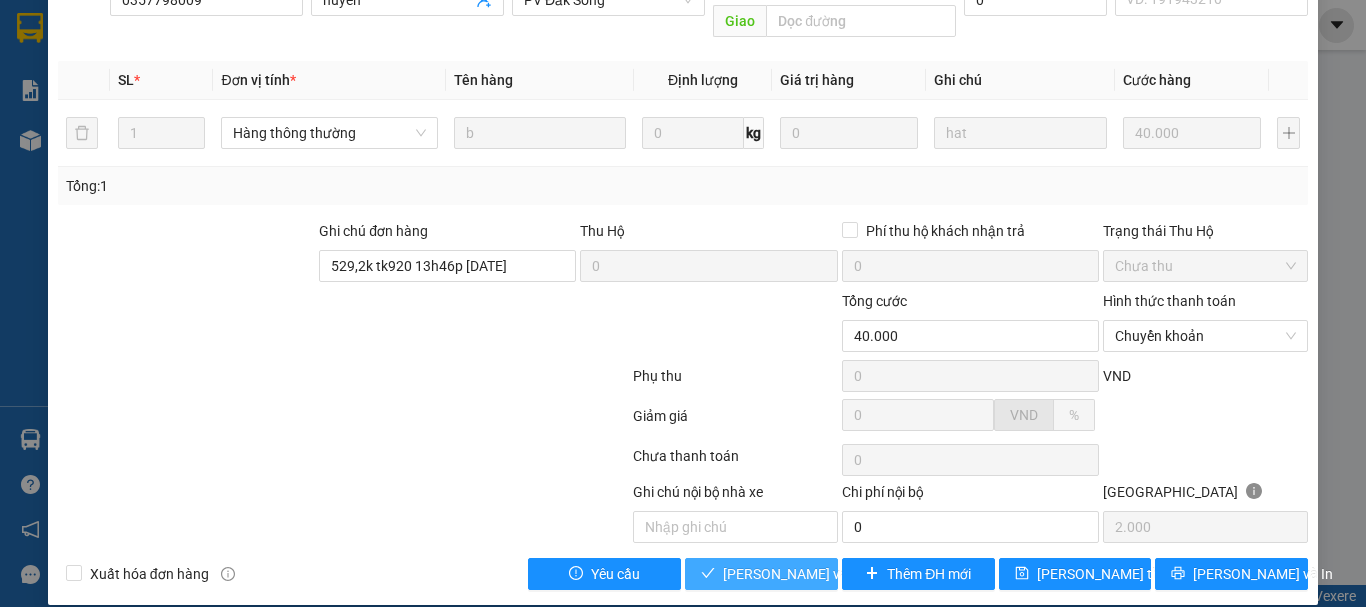 click on "[PERSON_NAME] và Giao hàng" at bounding box center (819, 574) 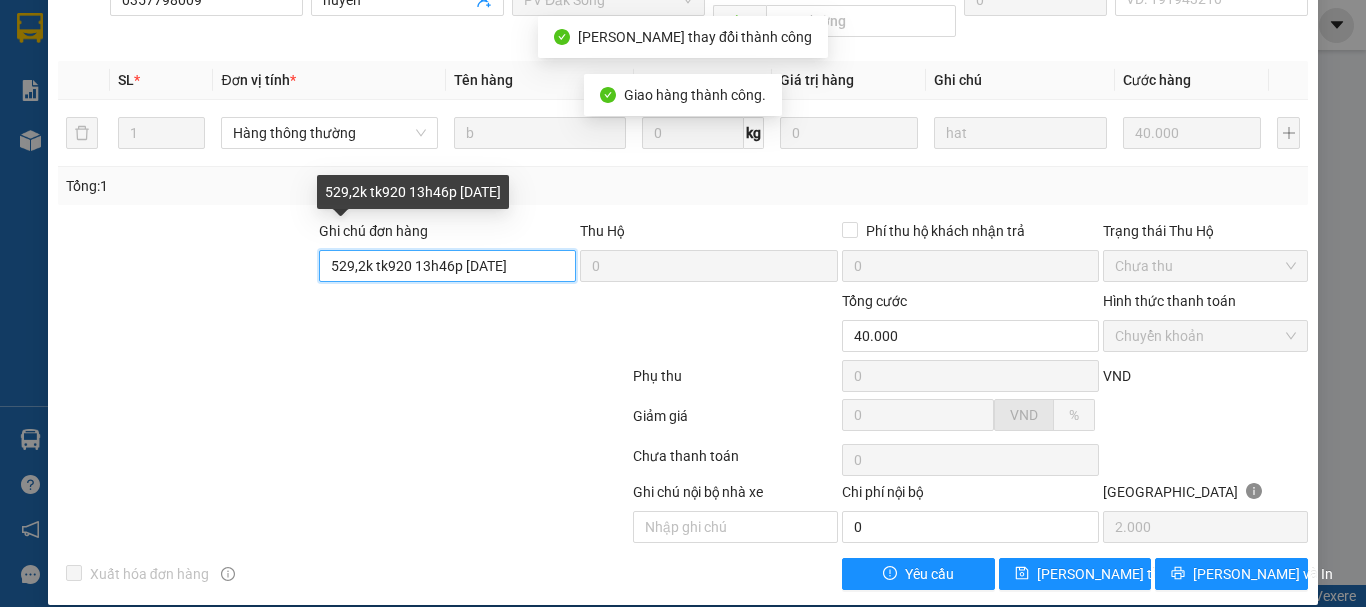 drag, startPoint x: 520, startPoint y: 238, endPoint x: 272, endPoint y: 265, distance: 249.46542 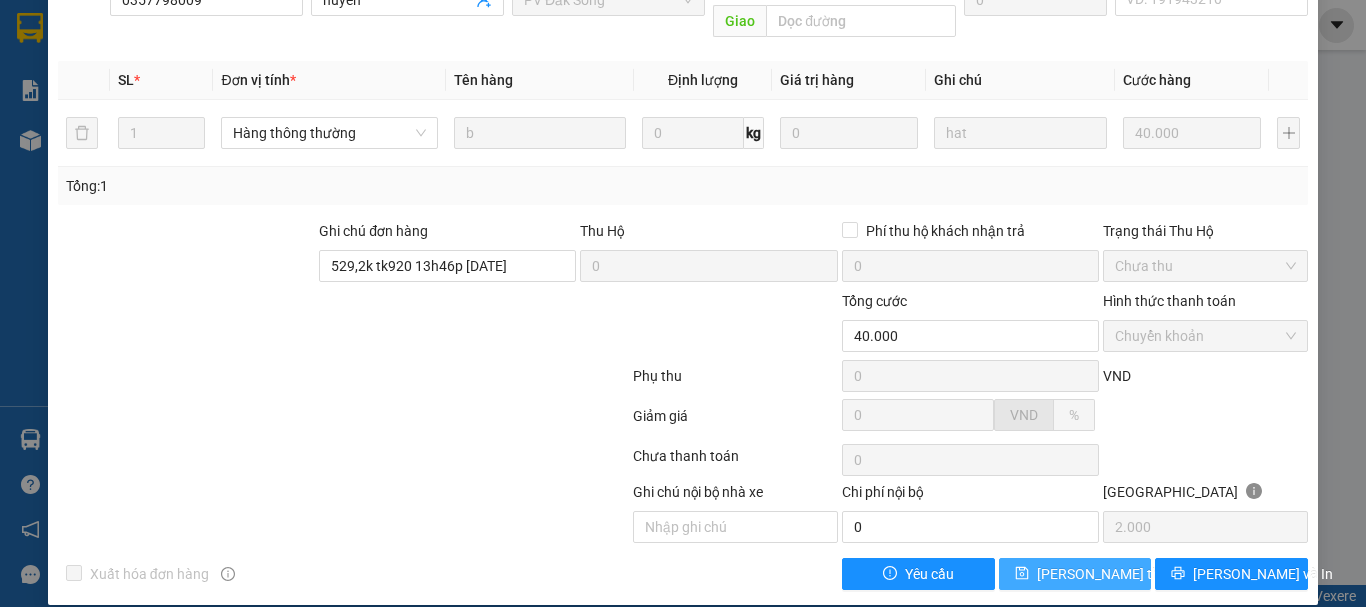 click on "[PERSON_NAME] thay đổi" at bounding box center [1117, 574] 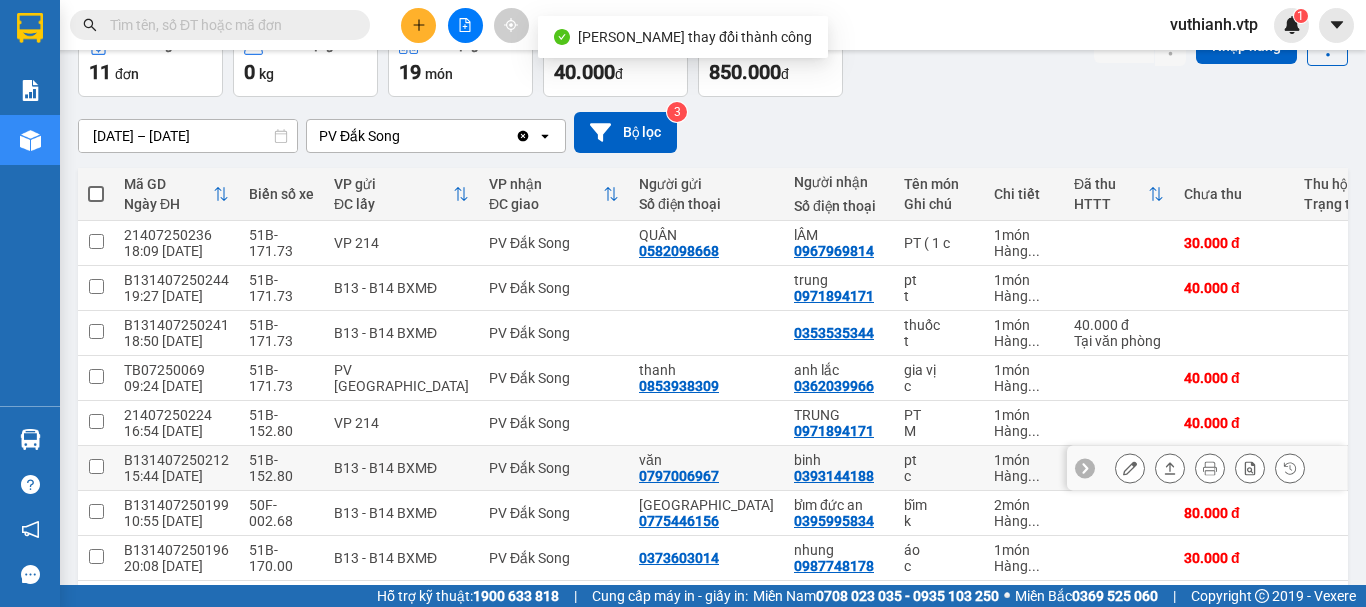 scroll, scrollTop: 290, scrollLeft: 0, axis: vertical 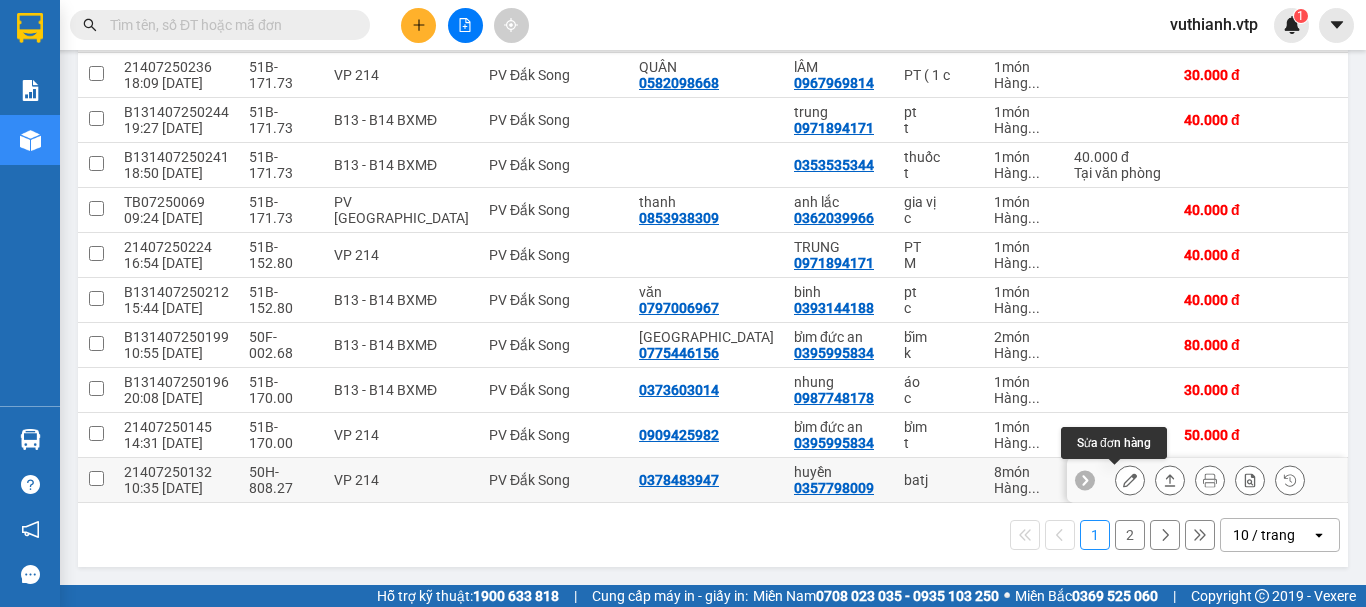 click 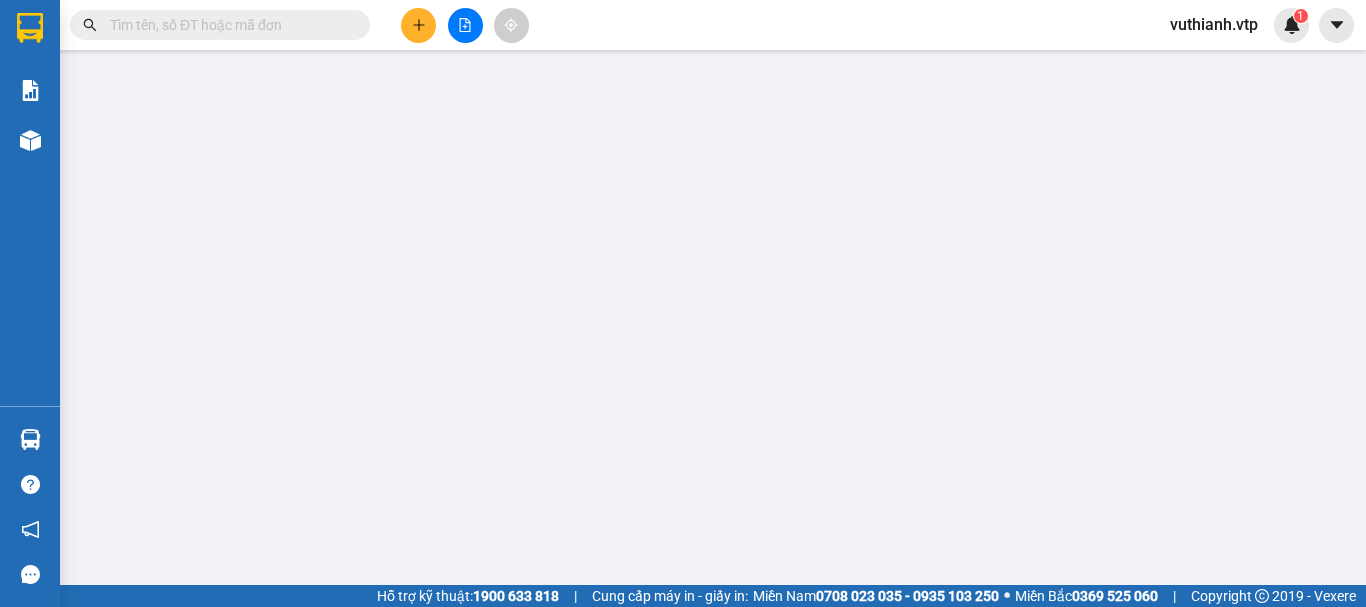 scroll, scrollTop: 0, scrollLeft: 0, axis: both 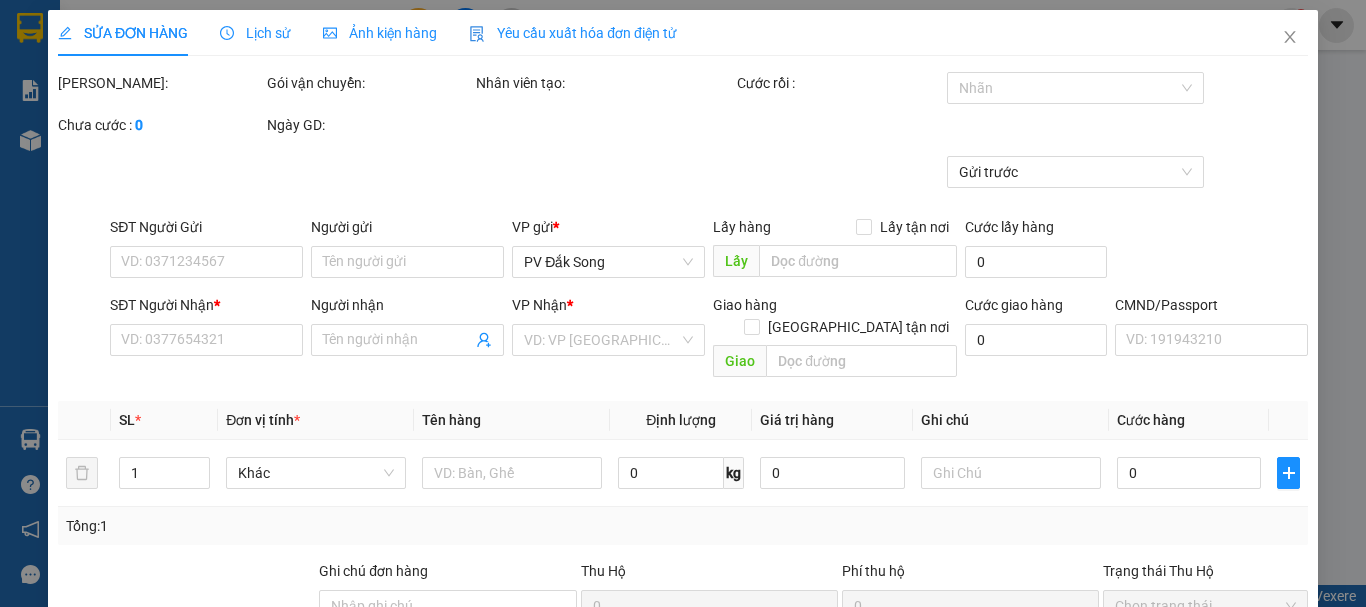type on "0378483947" 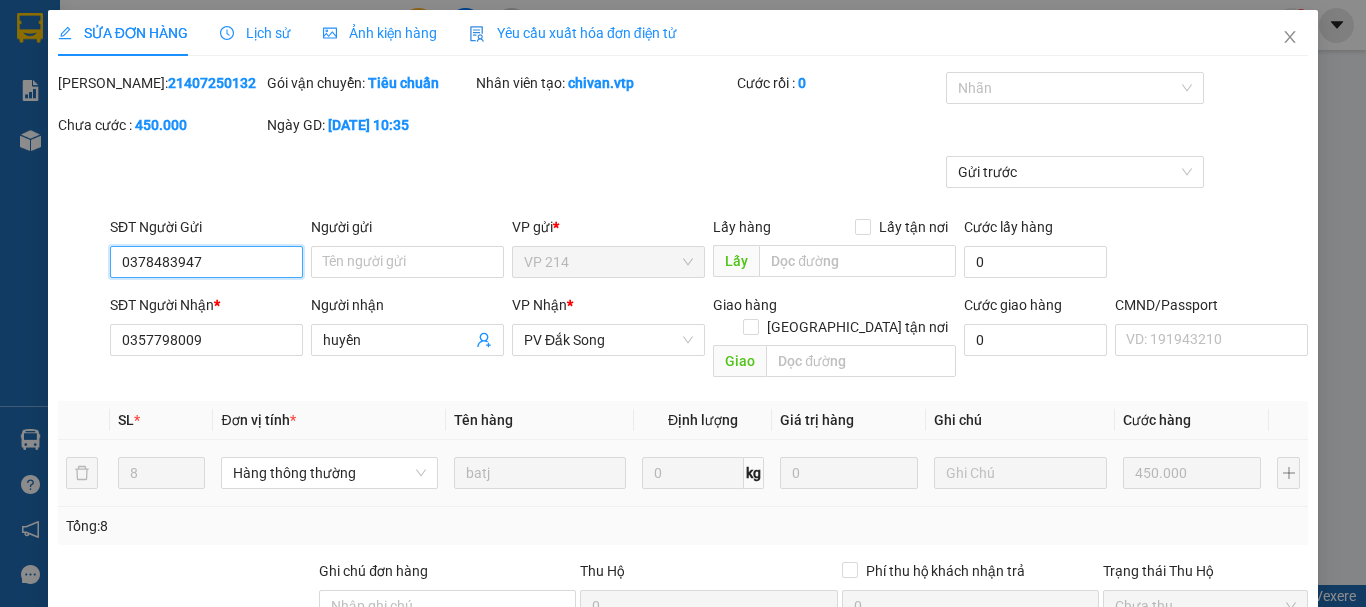 type on "22.500" 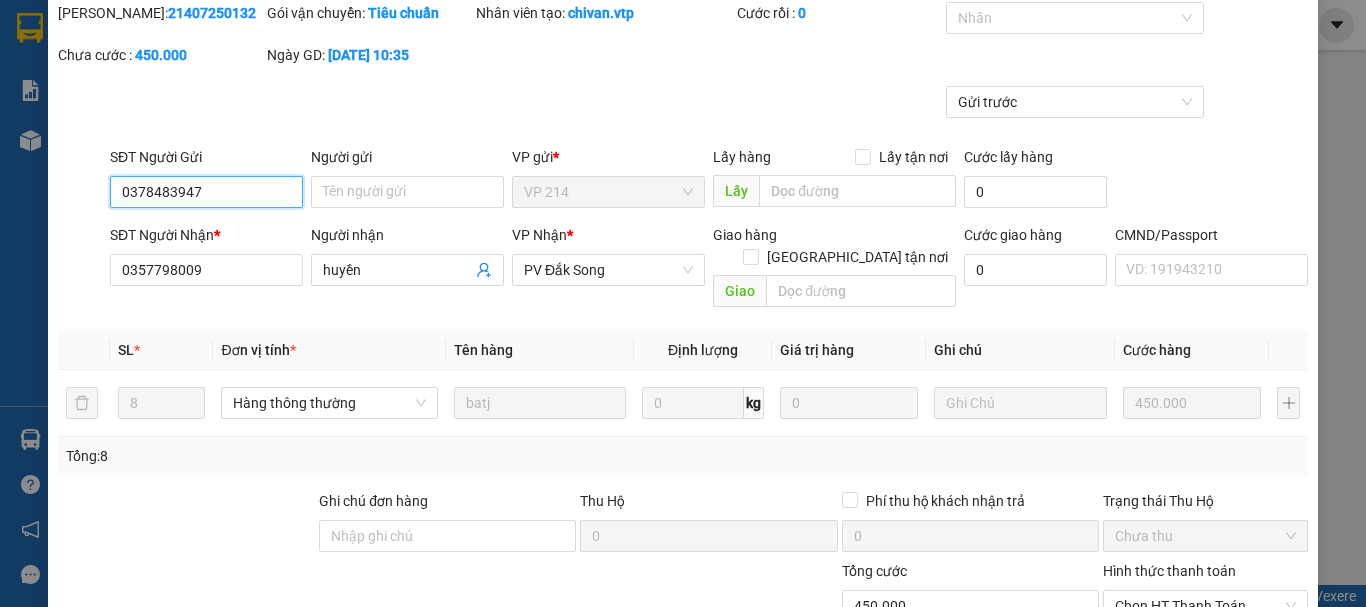 scroll, scrollTop: 100, scrollLeft: 0, axis: vertical 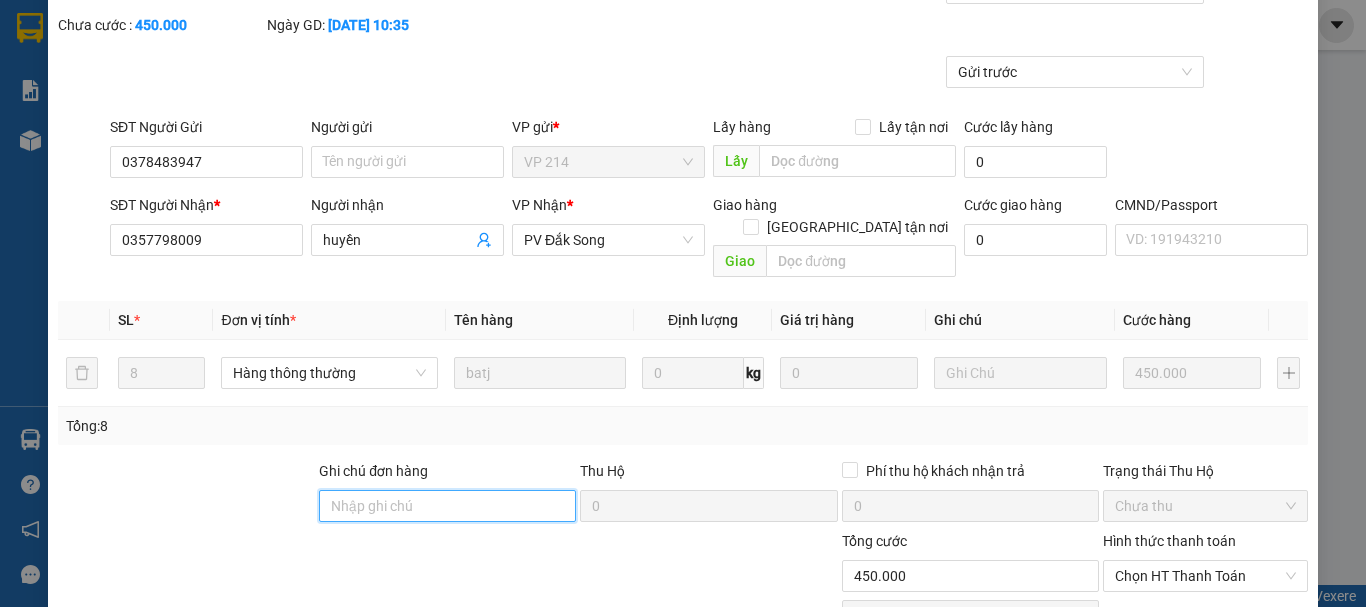 click on "Ghi chú đơn hàng" at bounding box center (447, 506) 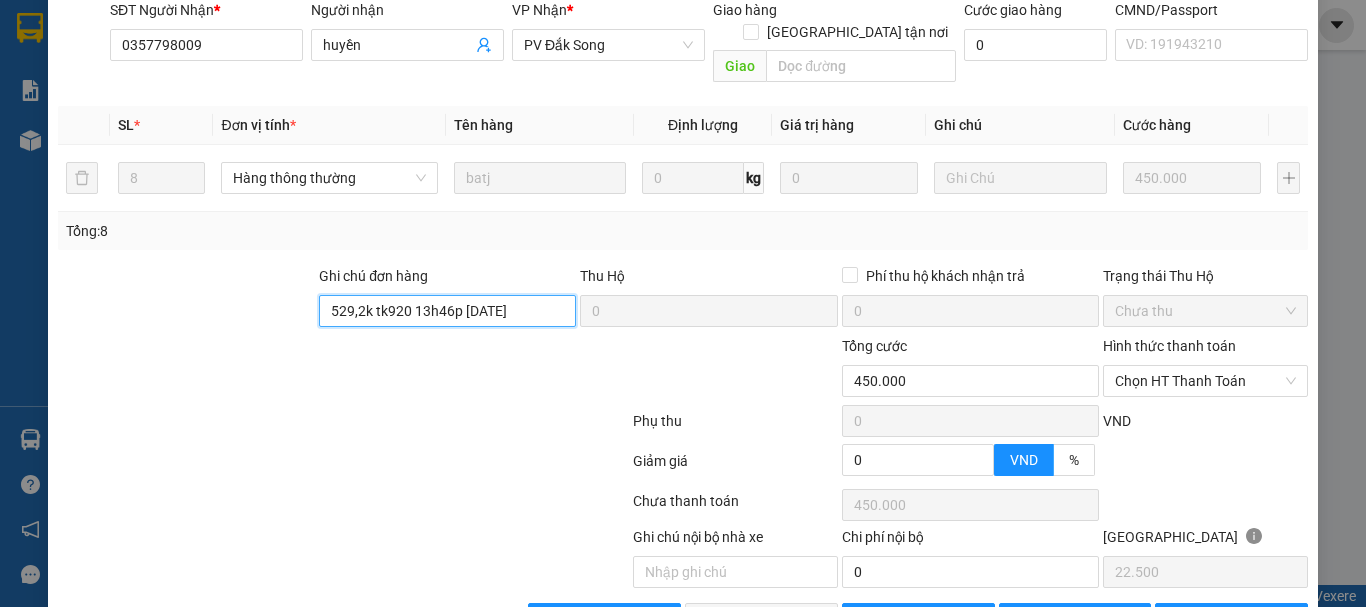 scroll, scrollTop: 300, scrollLeft: 0, axis: vertical 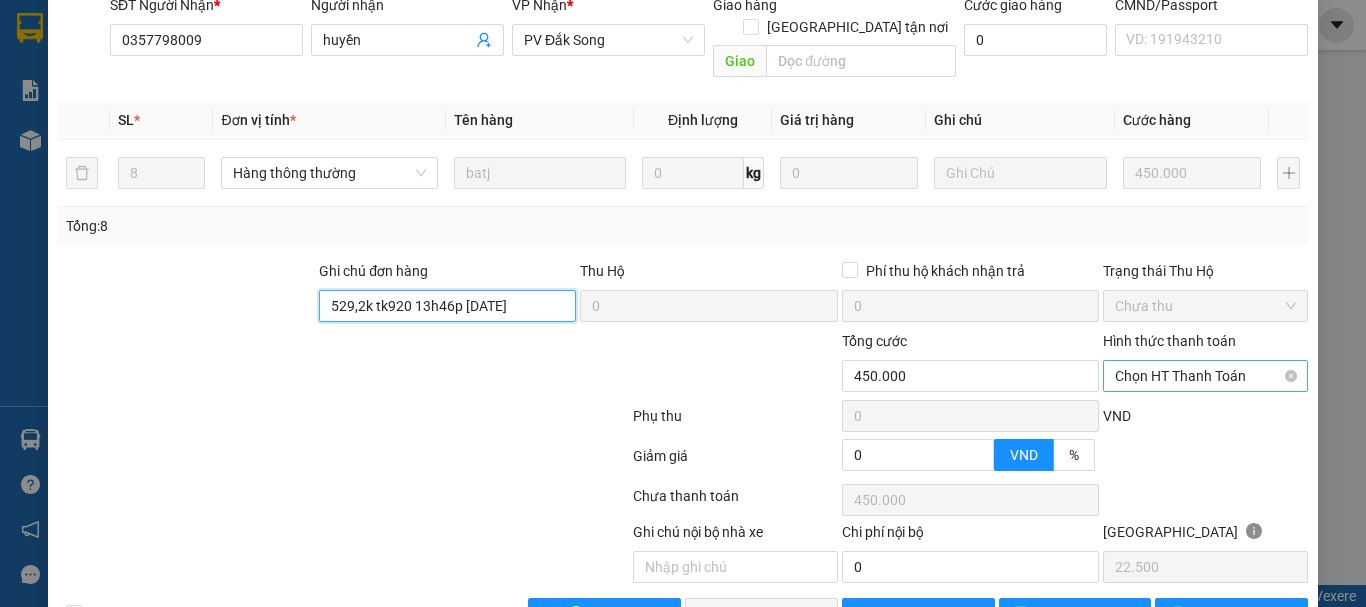 click on "Chọn HT Thanh Toán" at bounding box center (1205, 376) 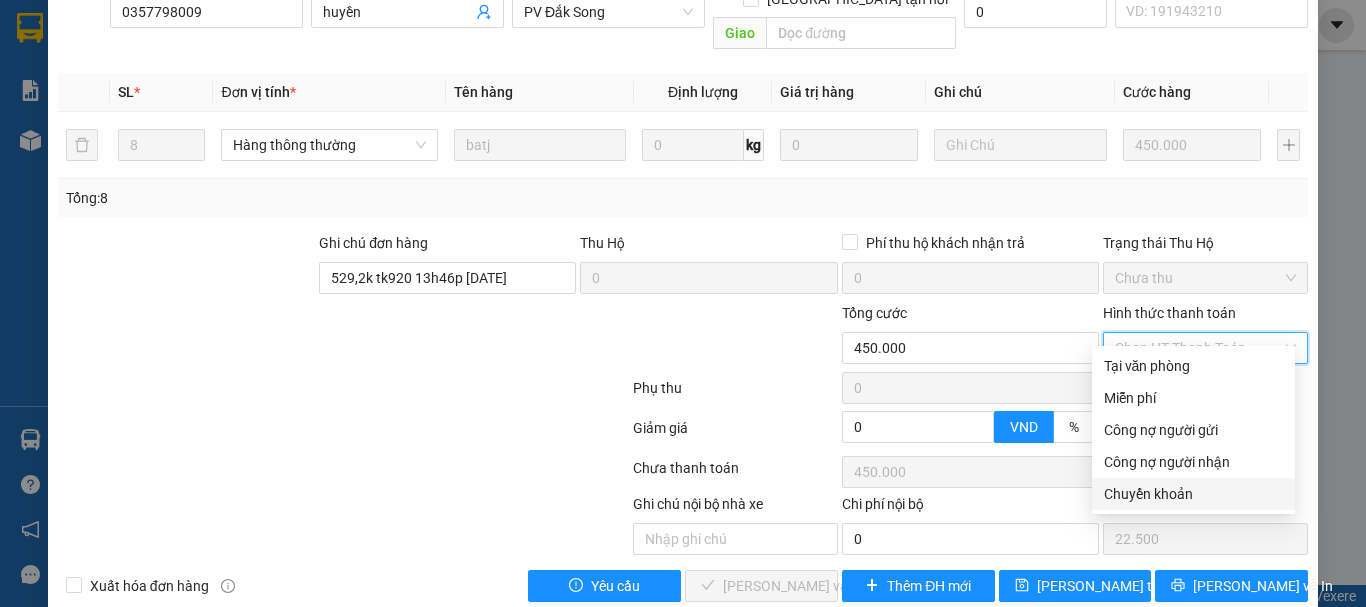 scroll, scrollTop: 340, scrollLeft: 0, axis: vertical 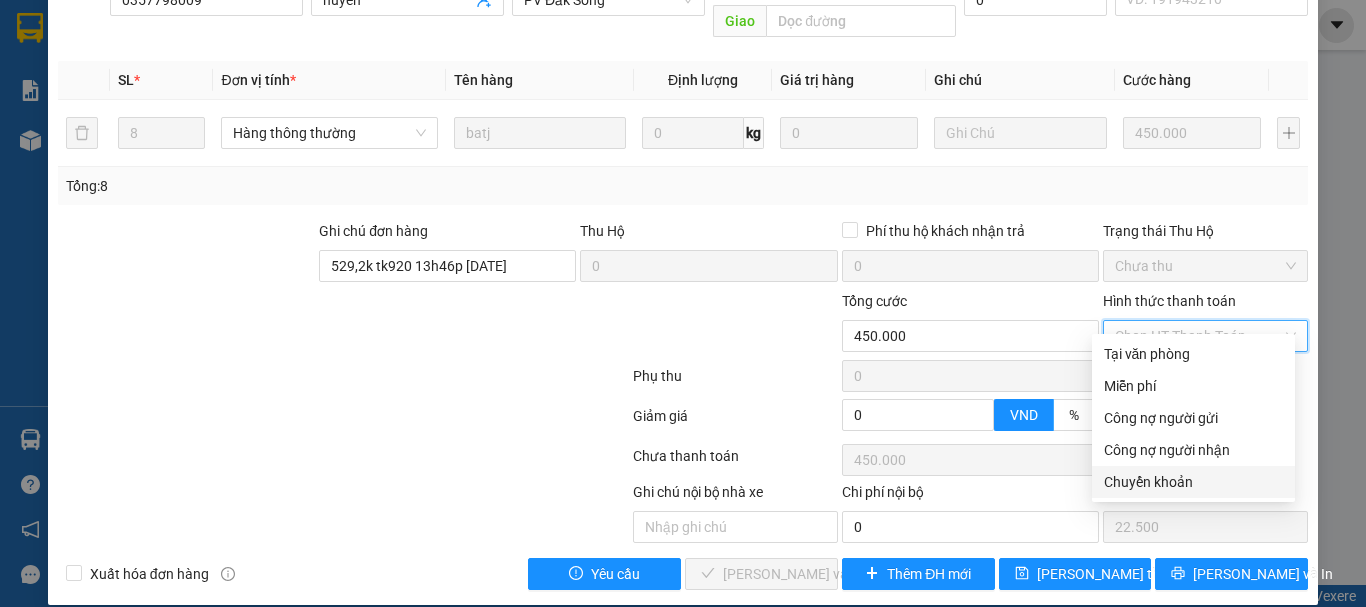 click on "Chuyển khoản" at bounding box center [1193, 482] 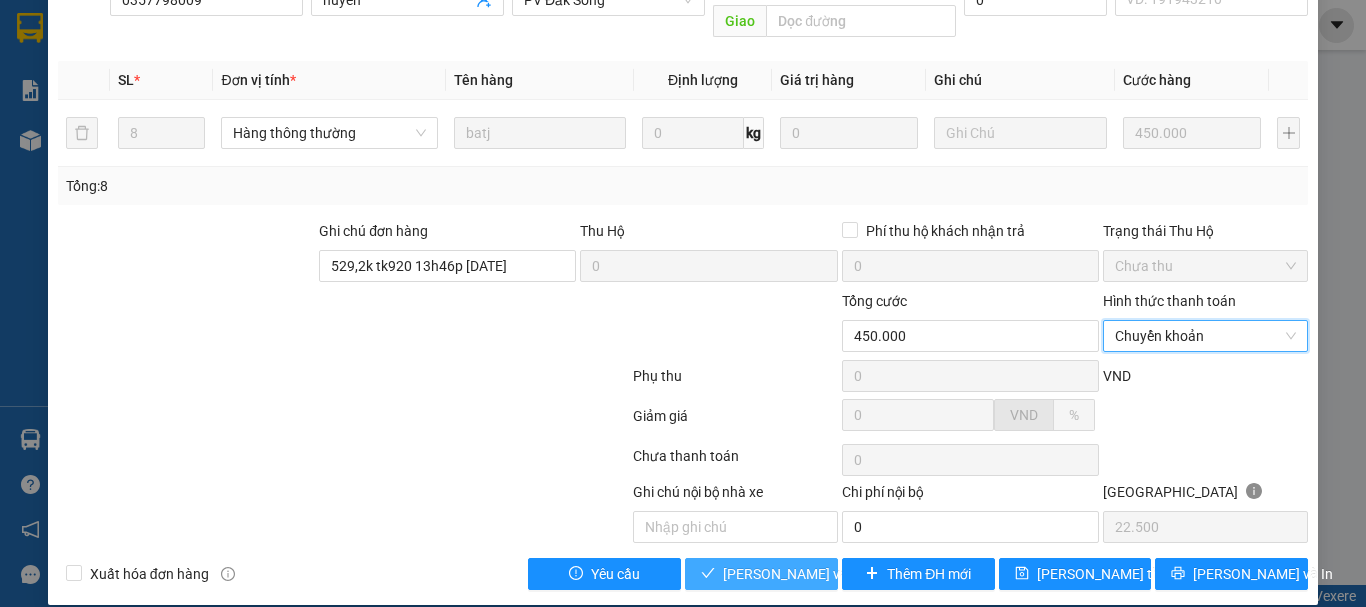 click on "[PERSON_NAME] và Giao hàng" at bounding box center (819, 574) 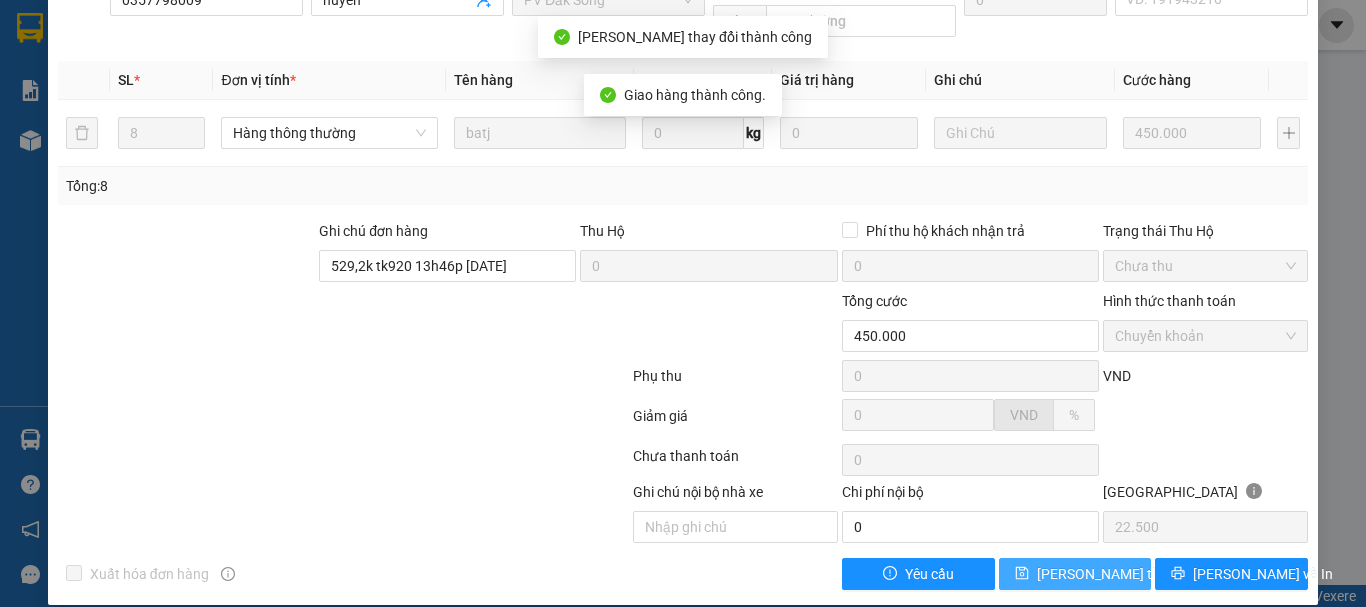 click on "[PERSON_NAME] thay đổi" at bounding box center [1117, 574] 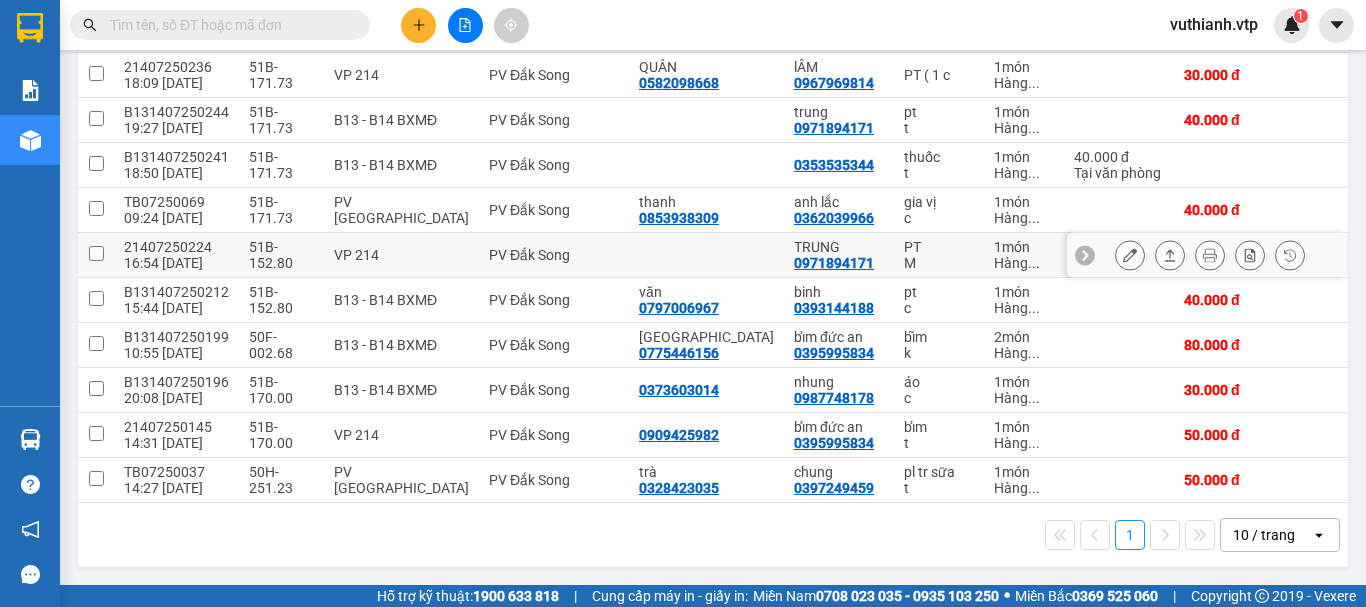 scroll, scrollTop: 290, scrollLeft: 0, axis: vertical 